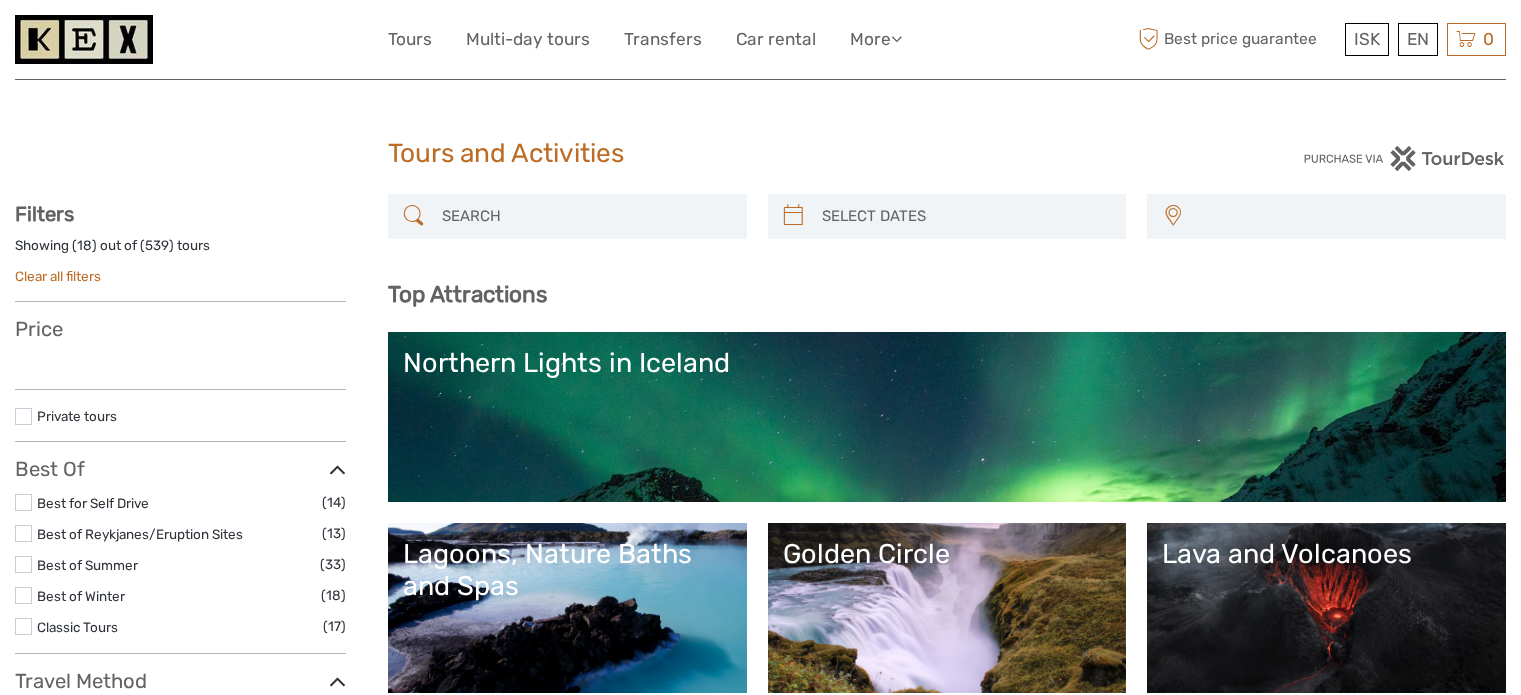 select 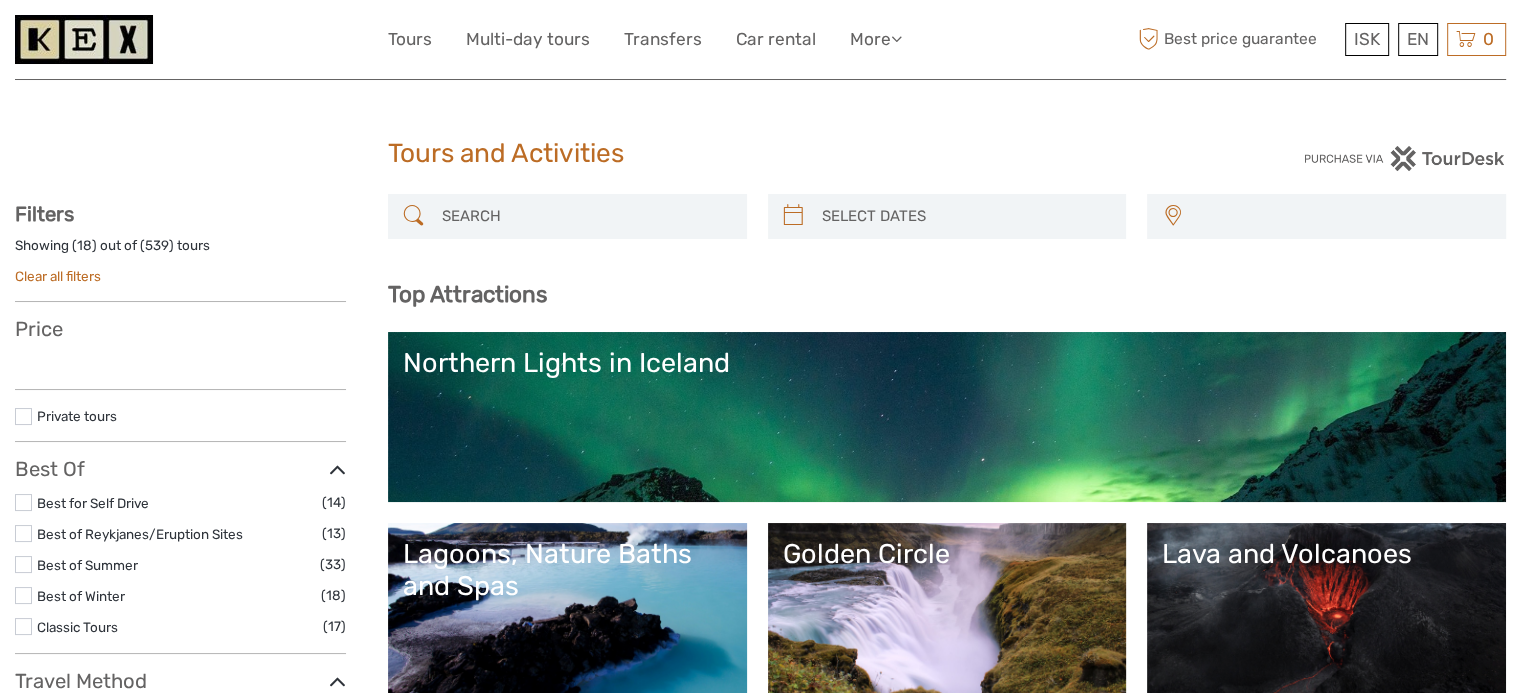 scroll, scrollTop: 0, scrollLeft: 0, axis: both 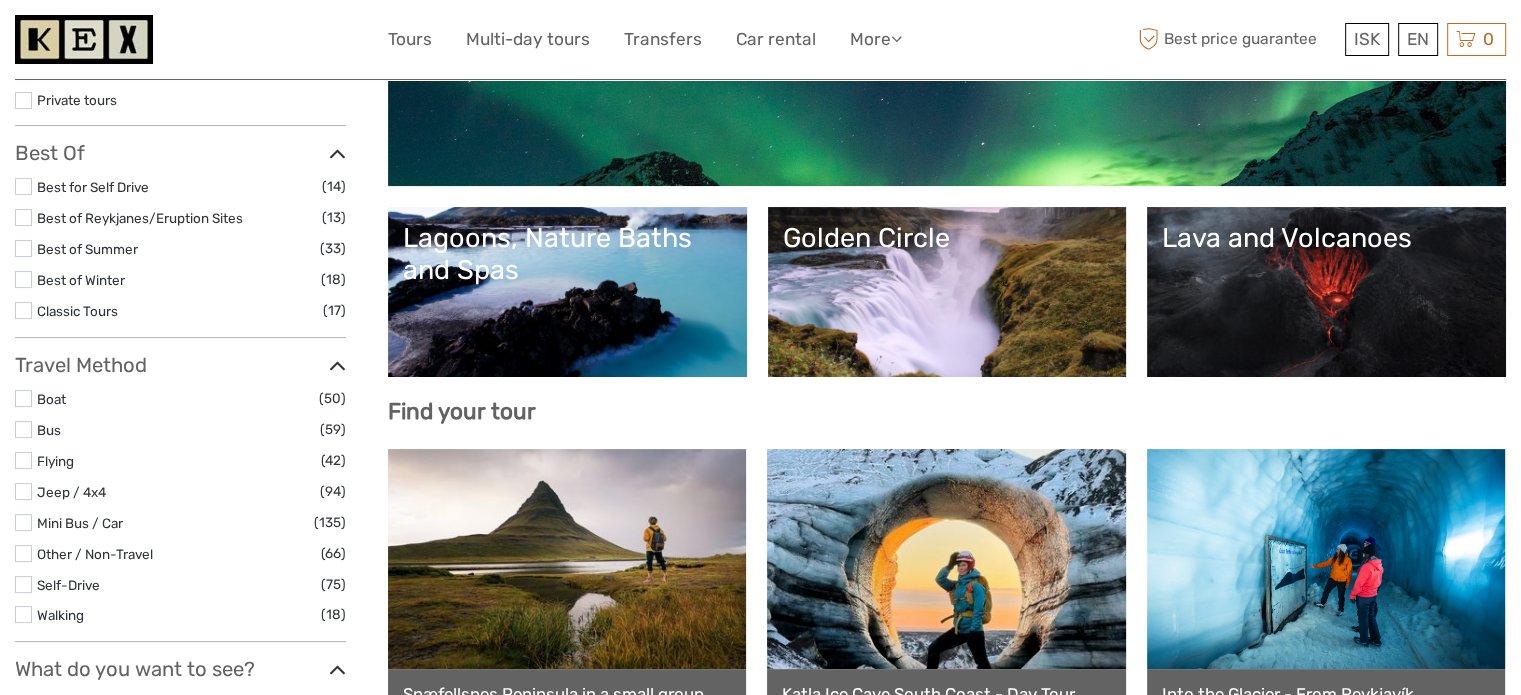 select 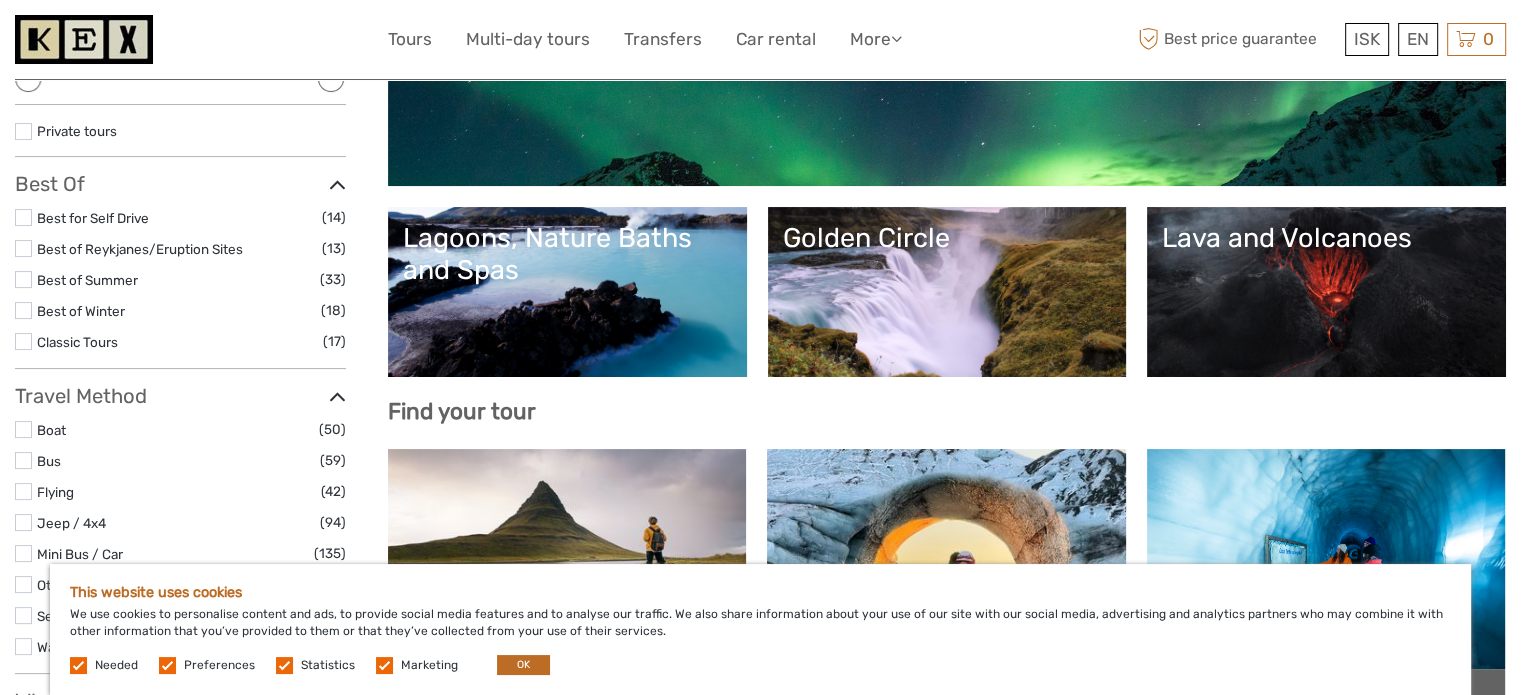 scroll, scrollTop: 600, scrollLeft: 0, axis: vertical 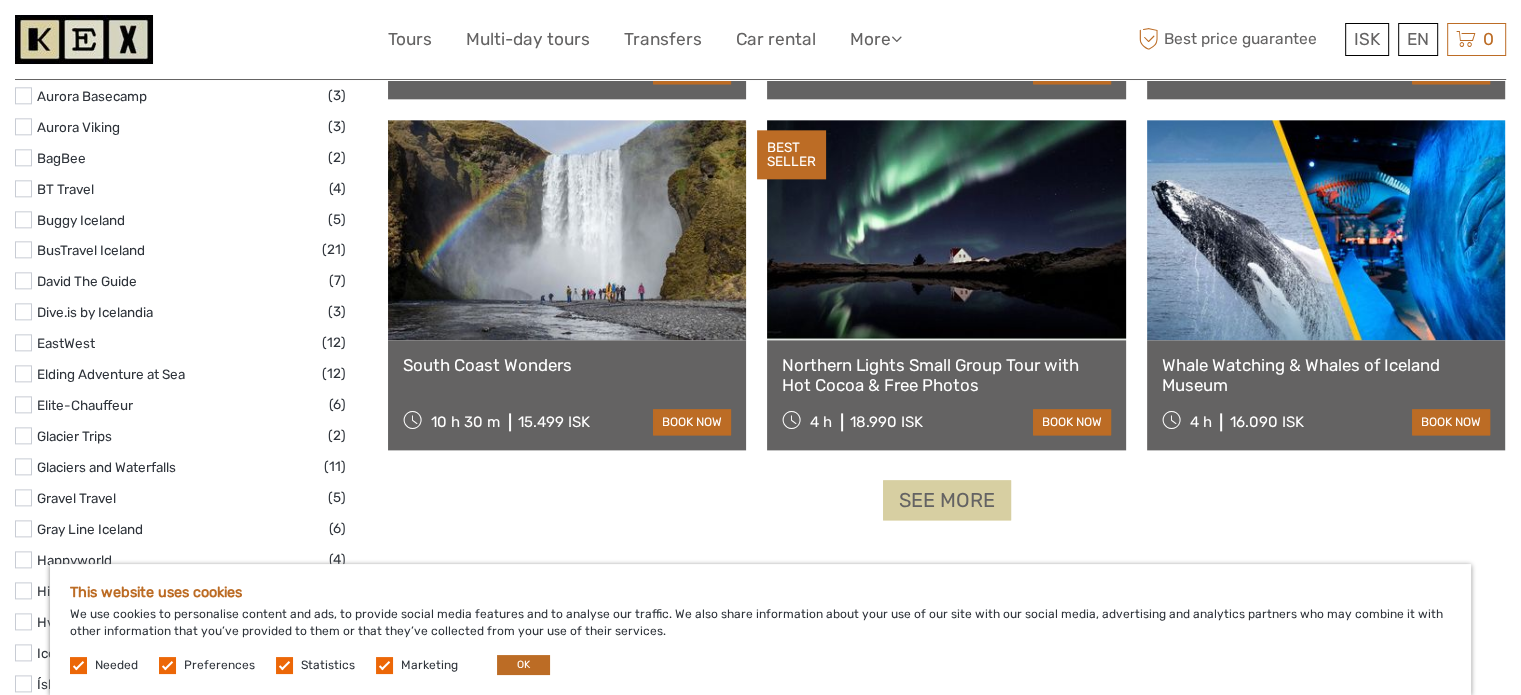 click on "See more" at bounding box center (947, 500) 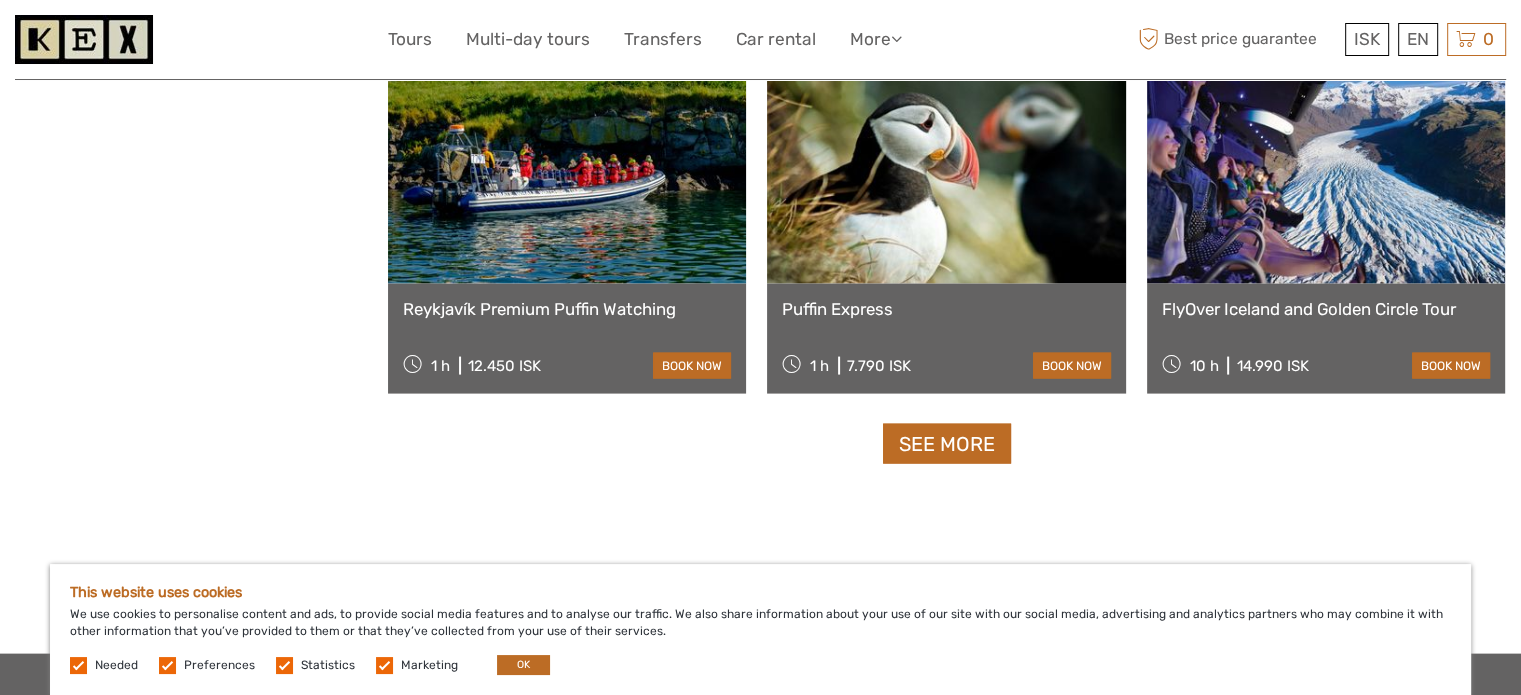 scroll, scrollTop: 4000, scrollLeft: 0, axis: vertical 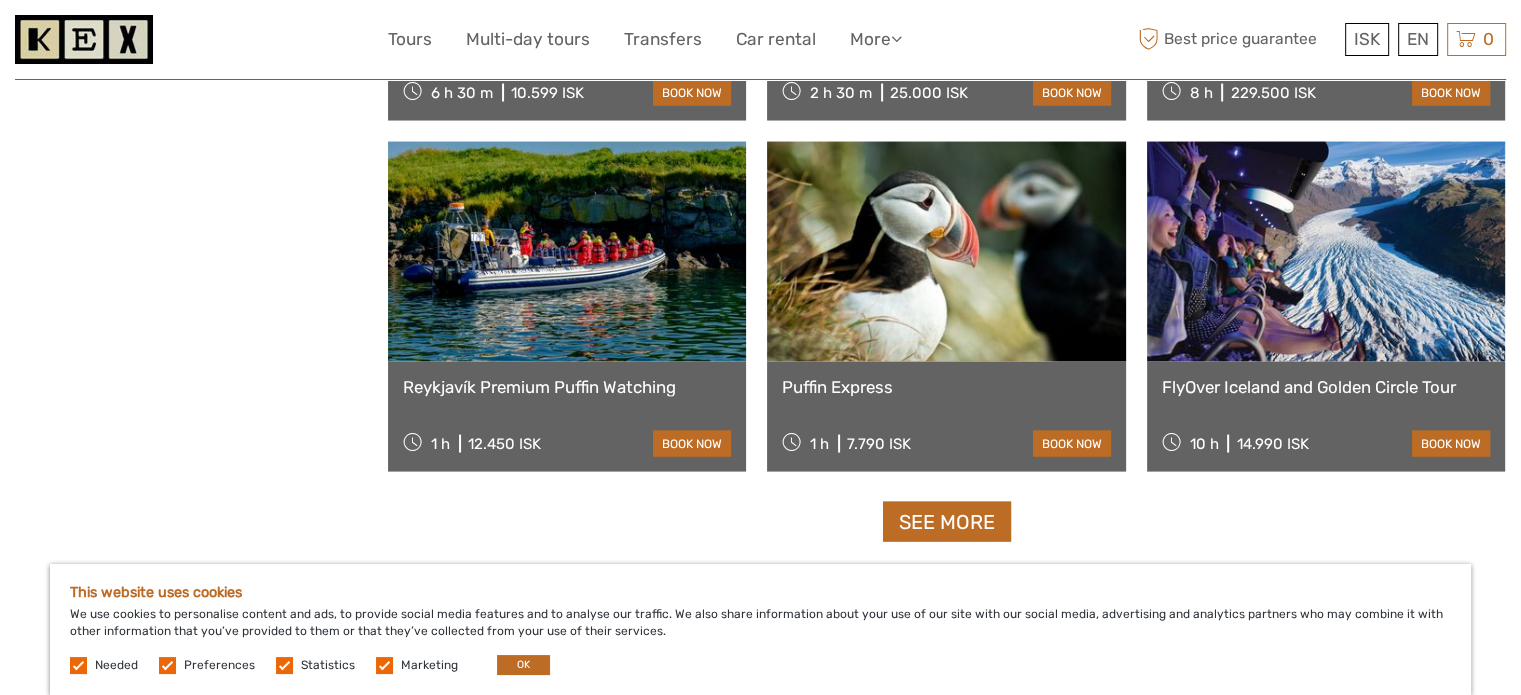click on "See more" at bounding box center [947, 522] 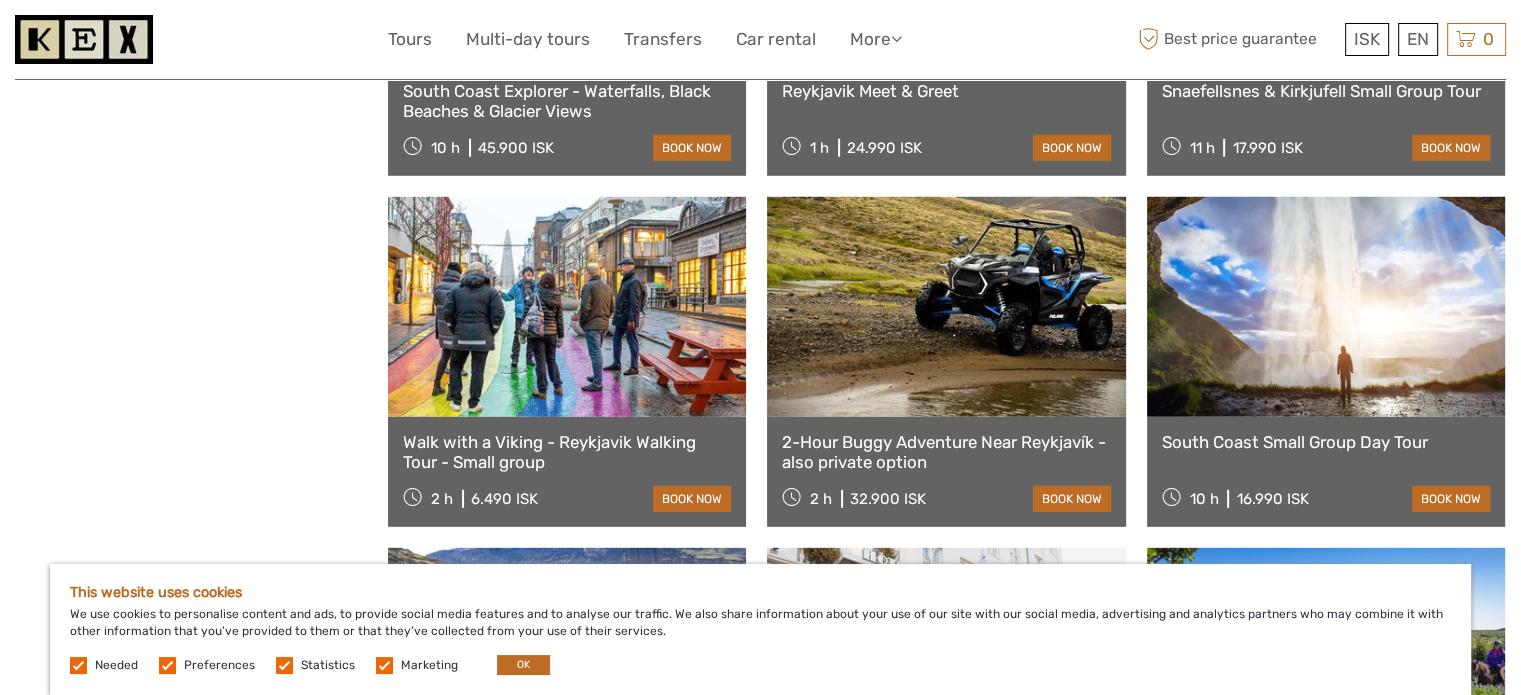 scroll, scrollTop: 6100, scrollLeft: 0, axis: vertical 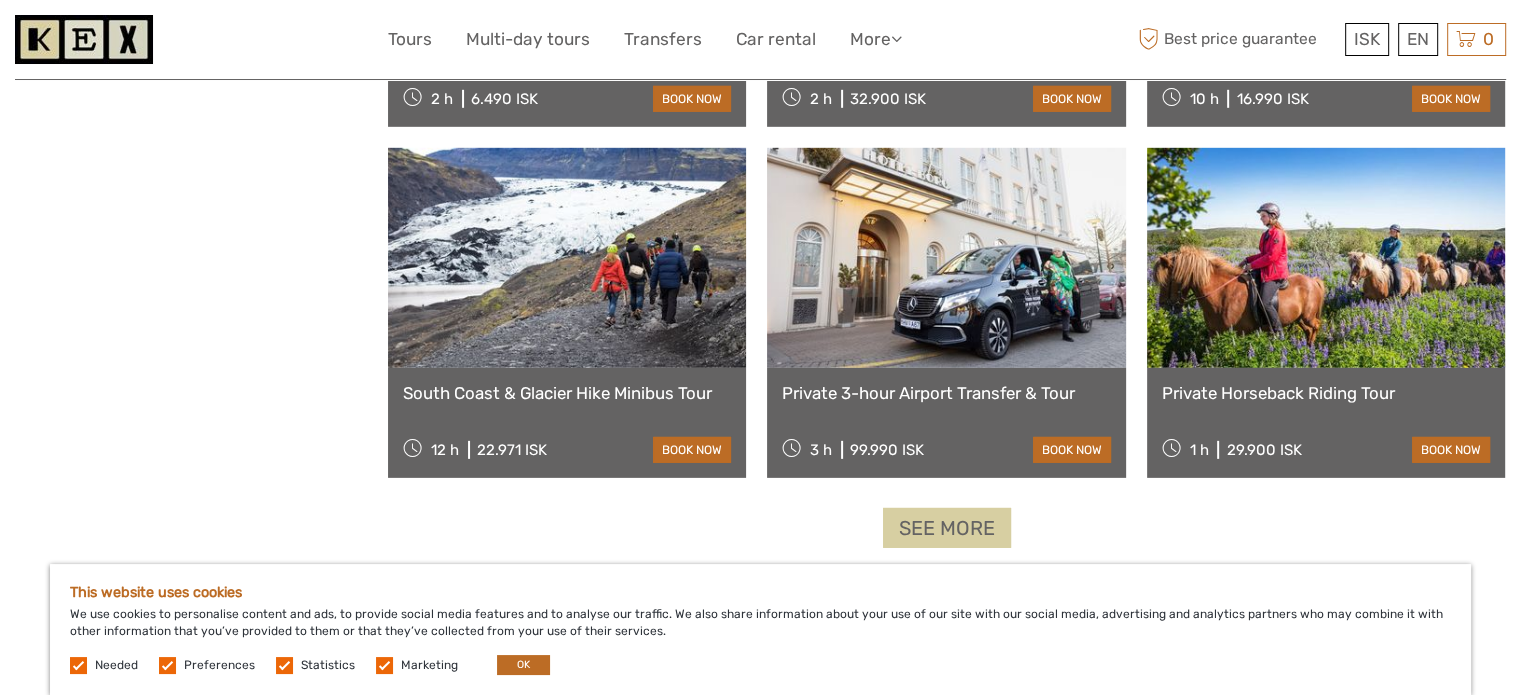 click on "See more" at bounding box center (947, 528) 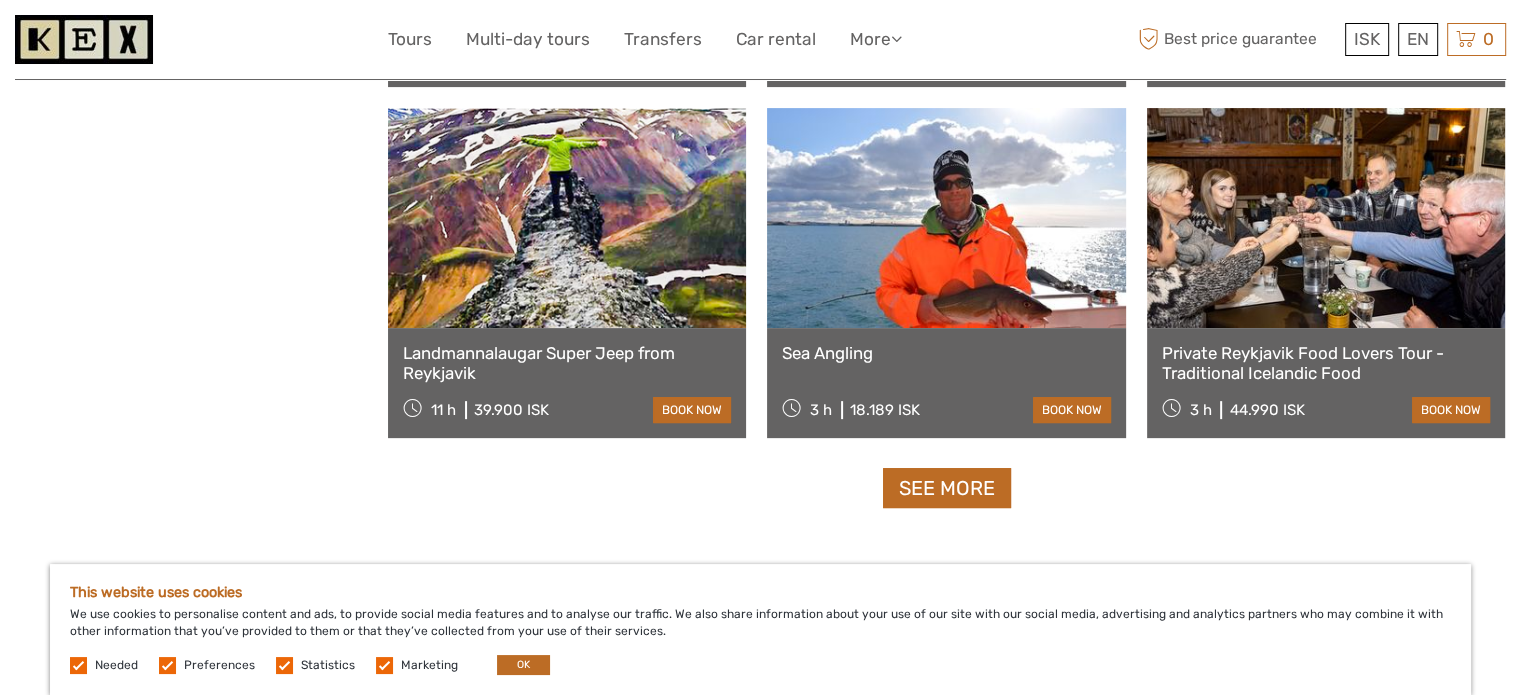 scroll, scrollTop: 8200, scrollLeft: 0, axis: vertical 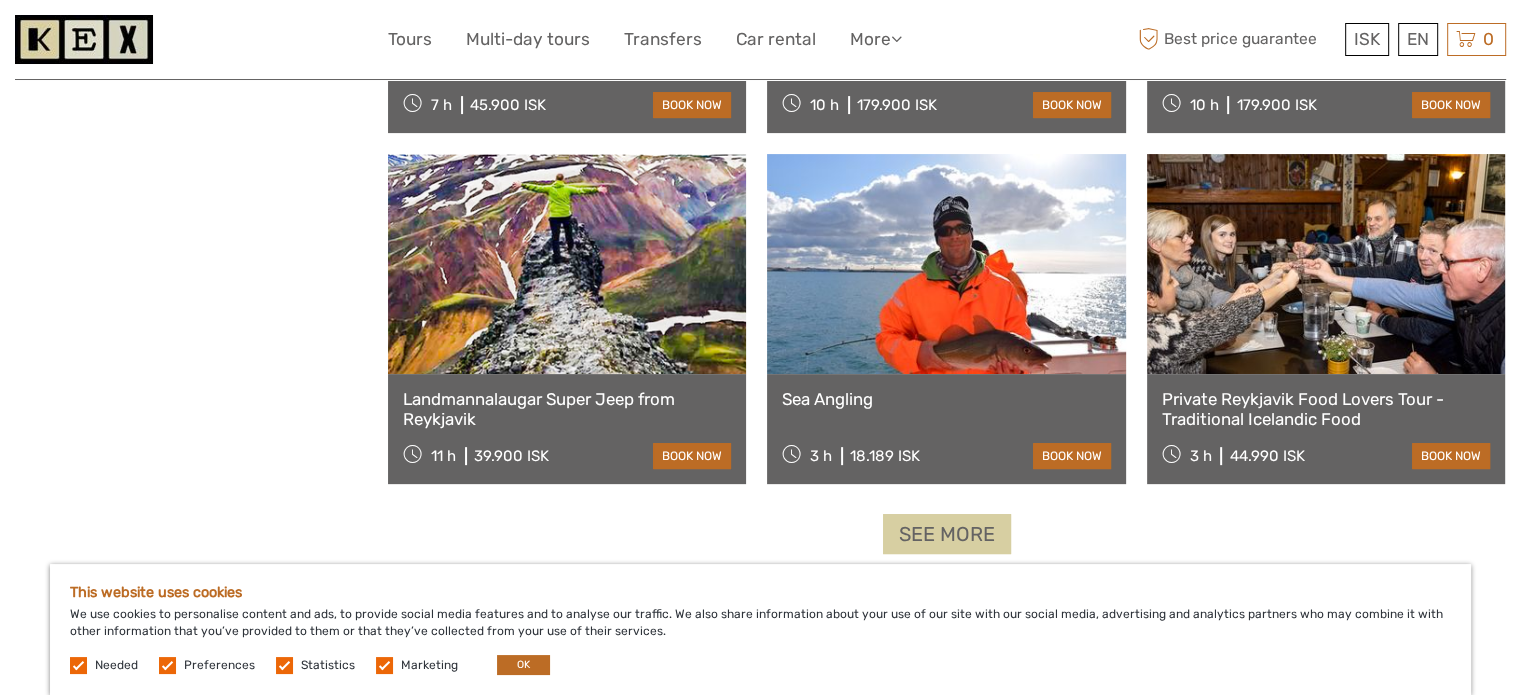 click on "See more" at bounding box center (947, 534) 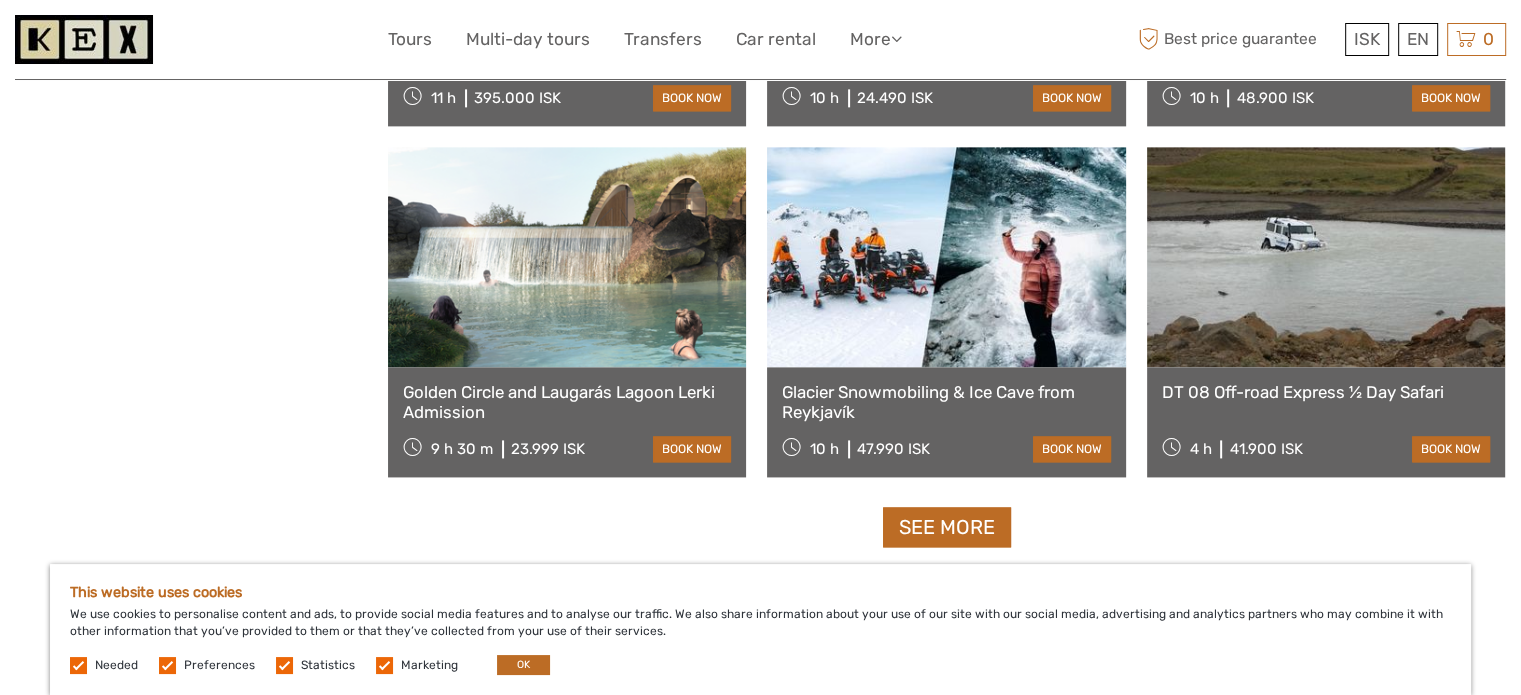 scroll, scrollTop: 10400, scrollLeft: 0, axis: vertical 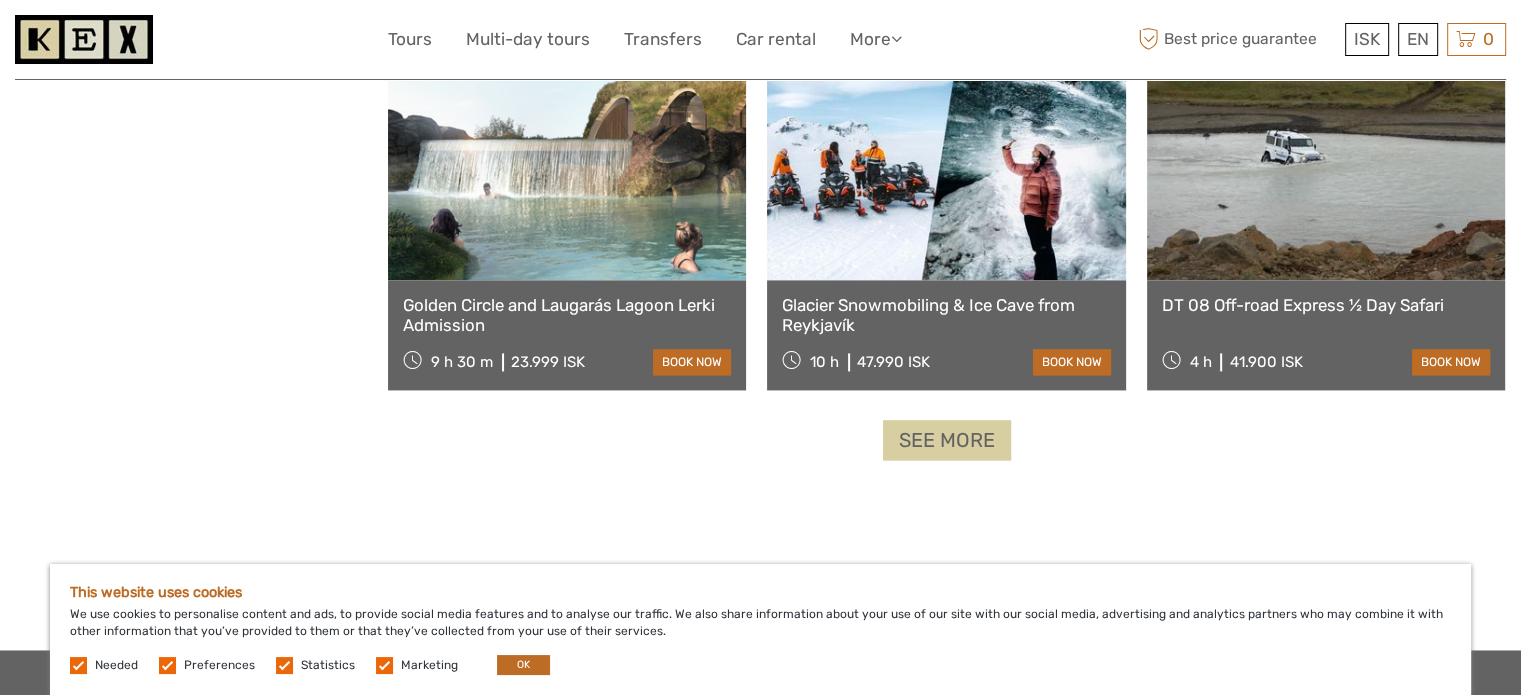 click on "See more" at bounding box center [947, 440] 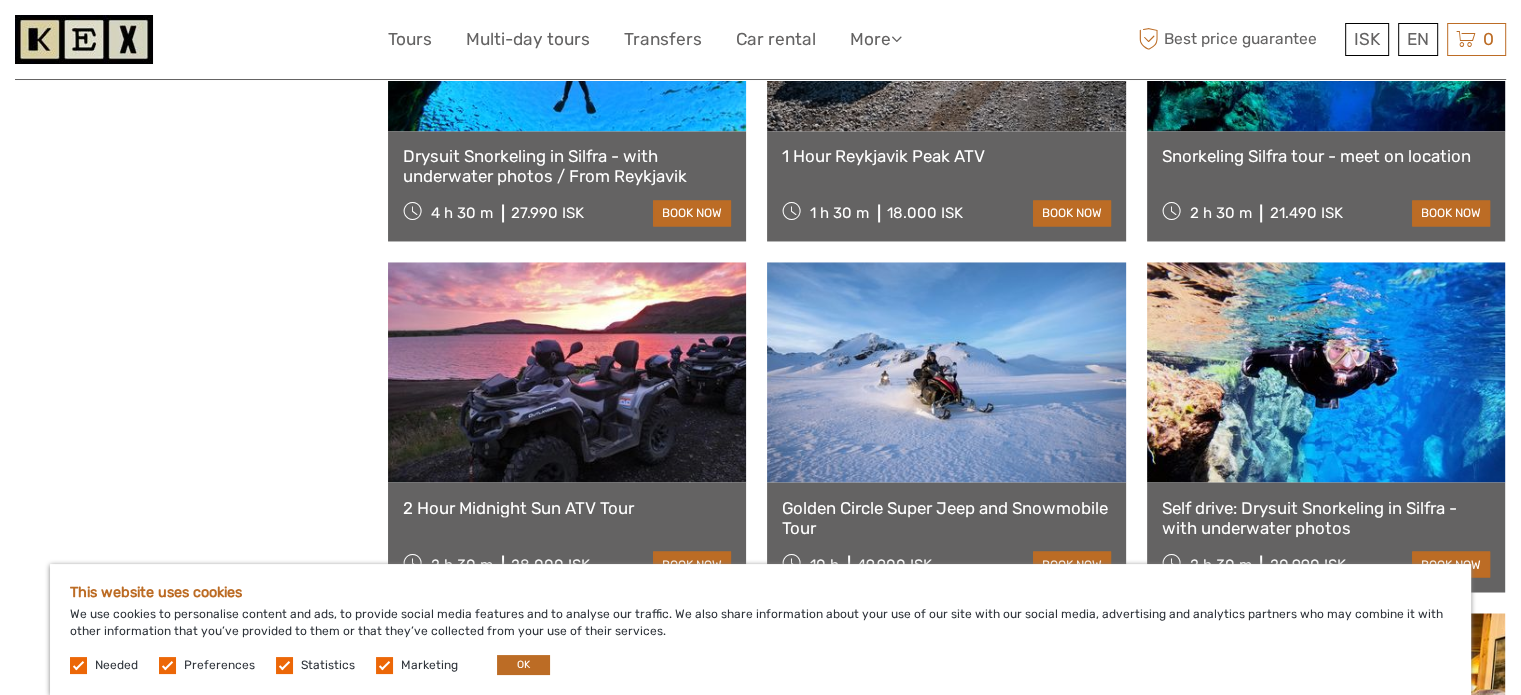 scroll, scrollTop: 11000, scrollLeft: 0, axis: vertical 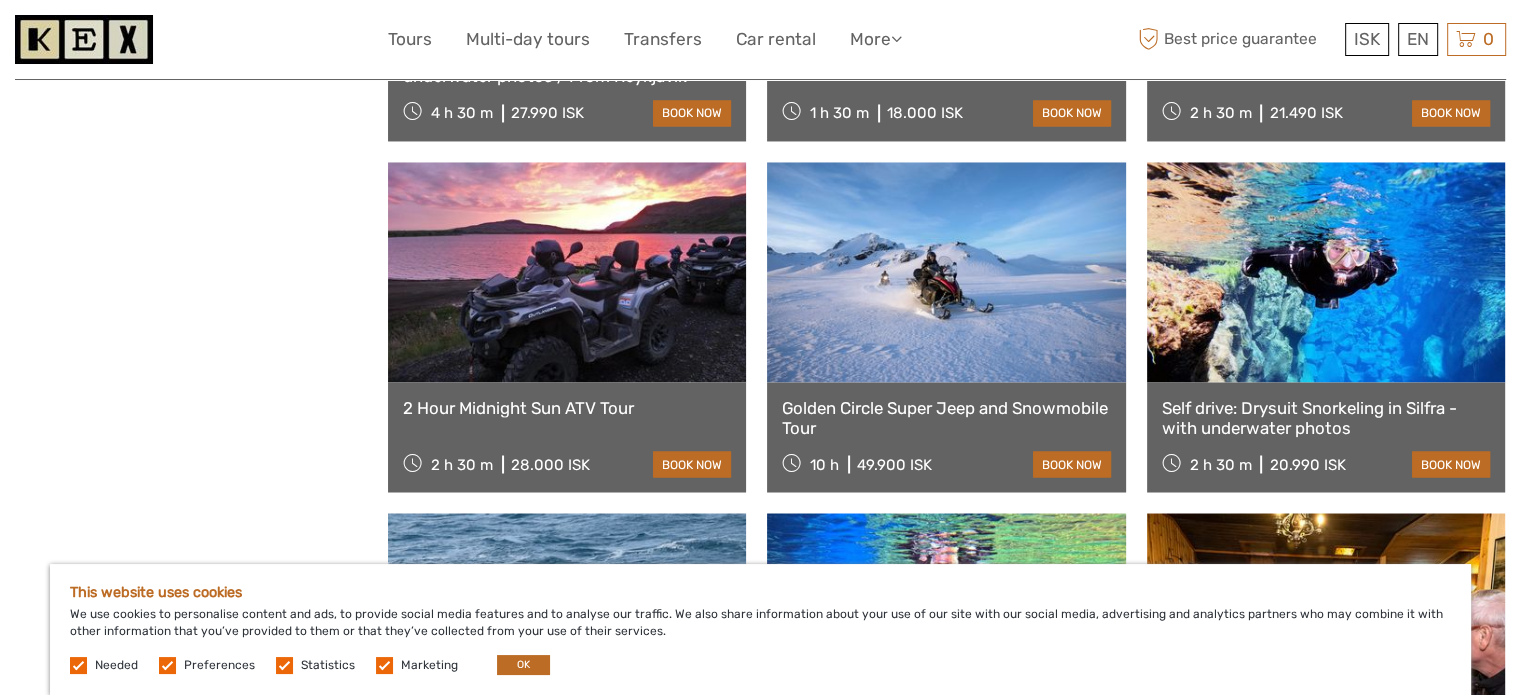 click on "Golden Circle Super Jeep and Snowmobile Tour" at bounding box center [946, 417] 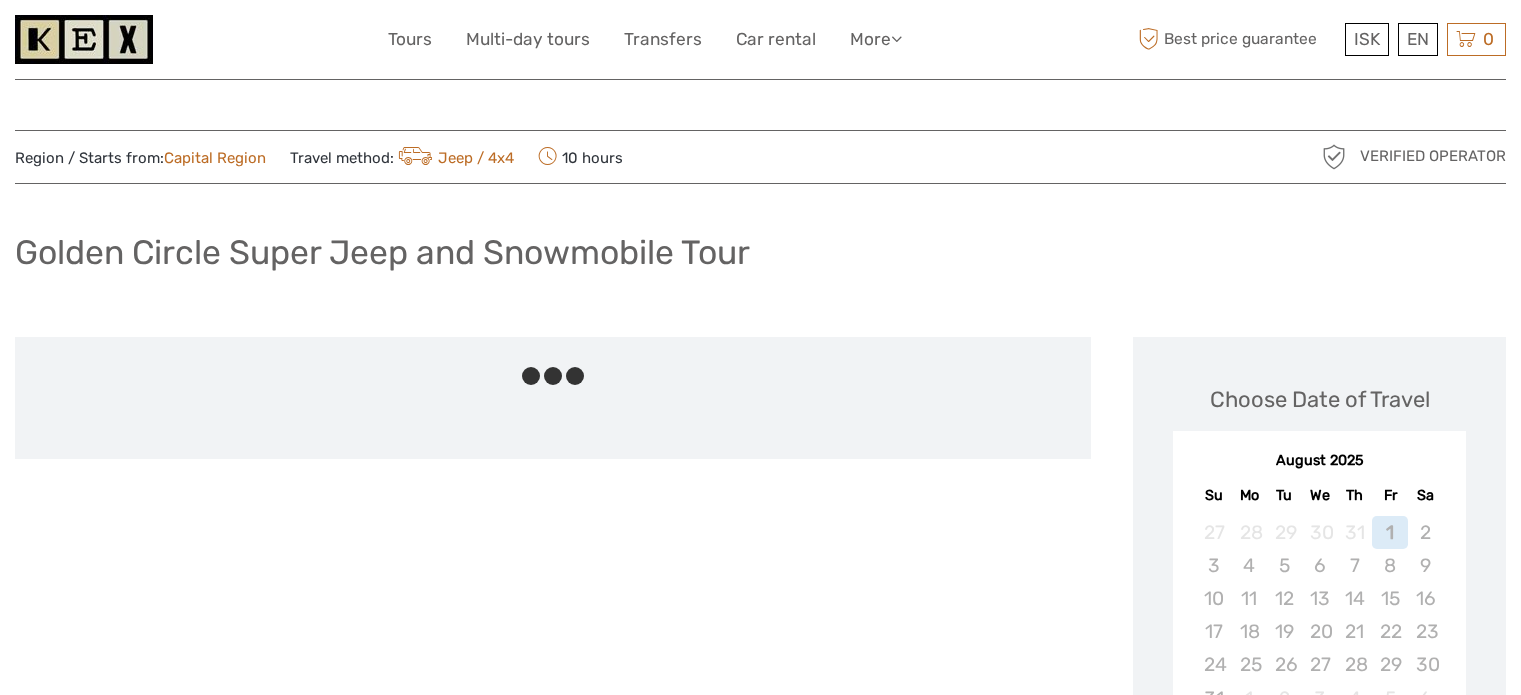 scroll, scrollTop: 0, scrollLeft: 0, axis: both 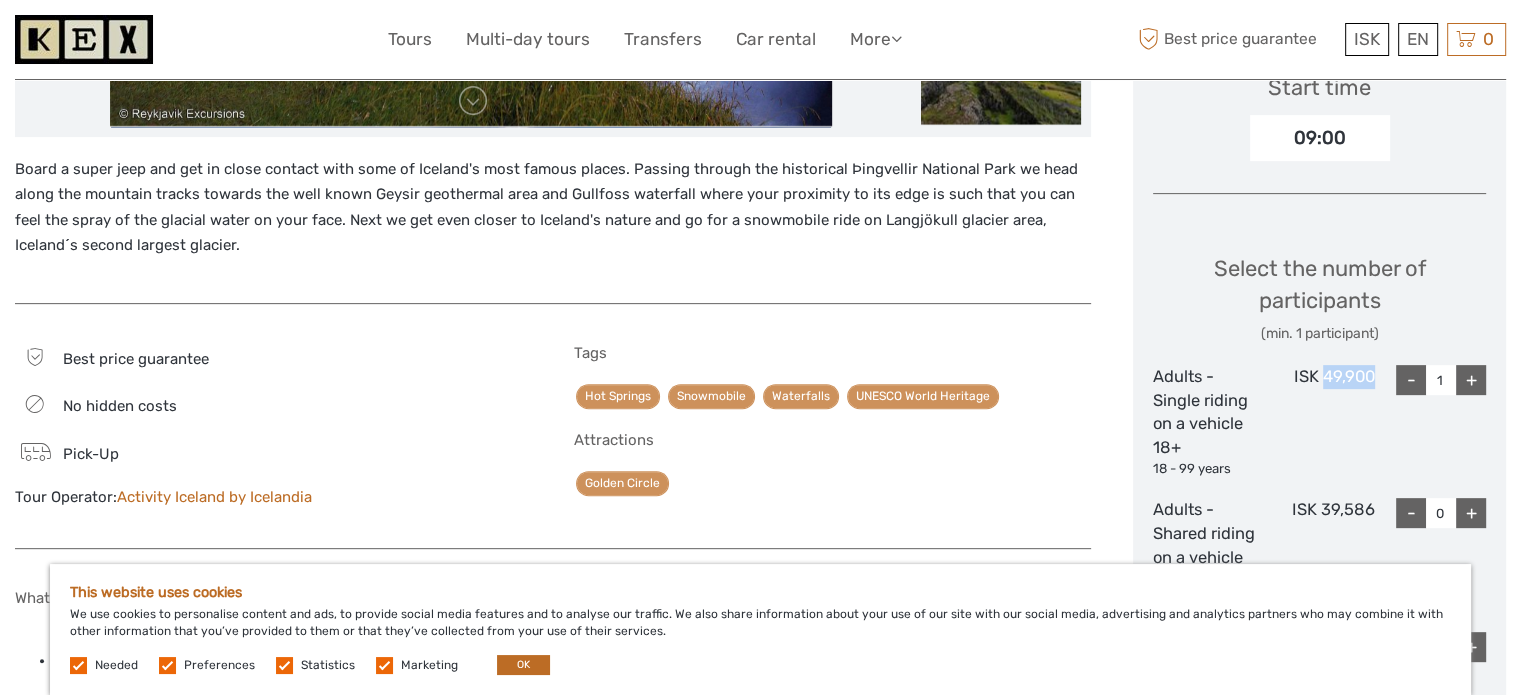drag, startPoint x: 1324, startPoint y: 376, endPoint x: 1372, endPoint y: 375, distance: 48.010414 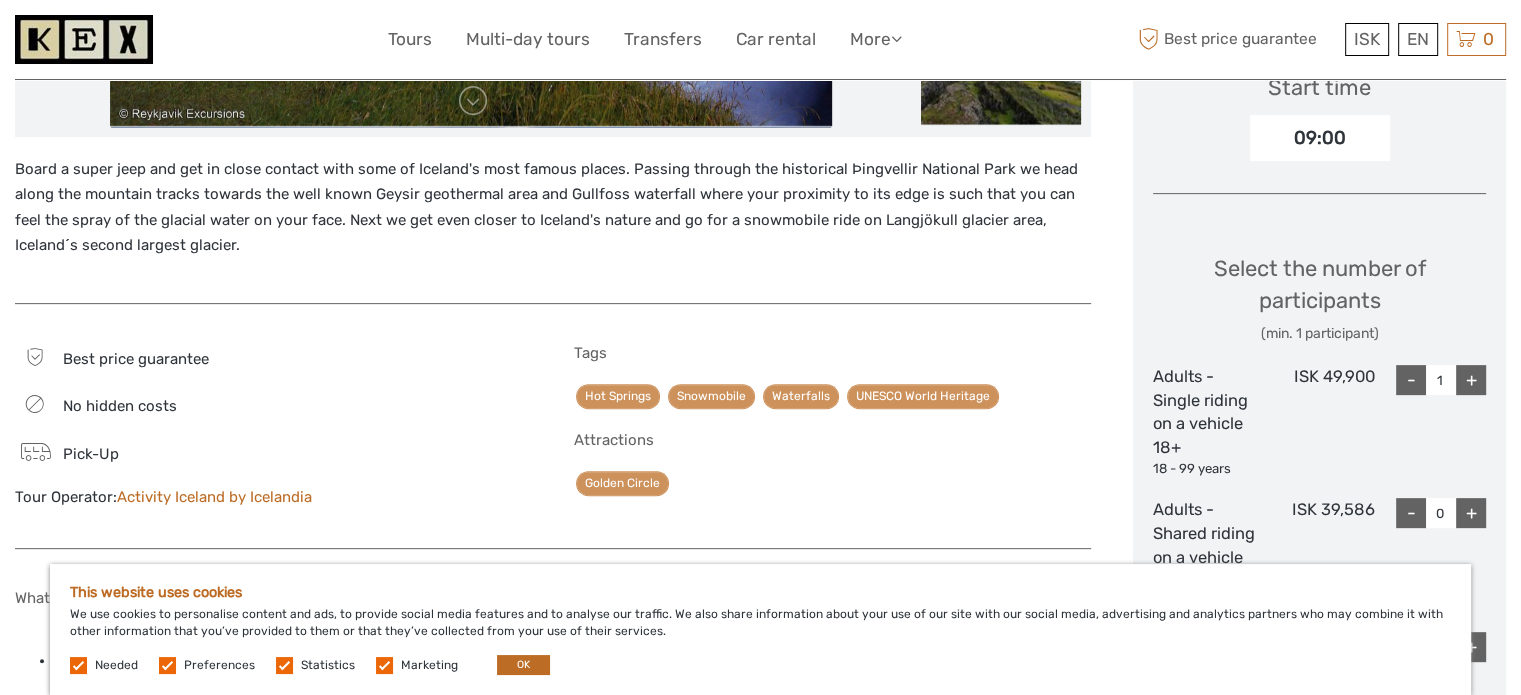 click on "Board a super jeep and get in close contact with some of Iceland's most famous places. Passing through the historical Þingvellir National Park we head along the mountain tracks towards the well known Geysir geothermal area and Gullfoss waterfall where your proximity to its edge is such that you can feel the spray of the glacial water on your face. Next we get even closer to Iceland's nature and go for a snowmobile ride on Langjökull glacier area, Iceland´s second largest glacier." at bounding box center [553, 220] 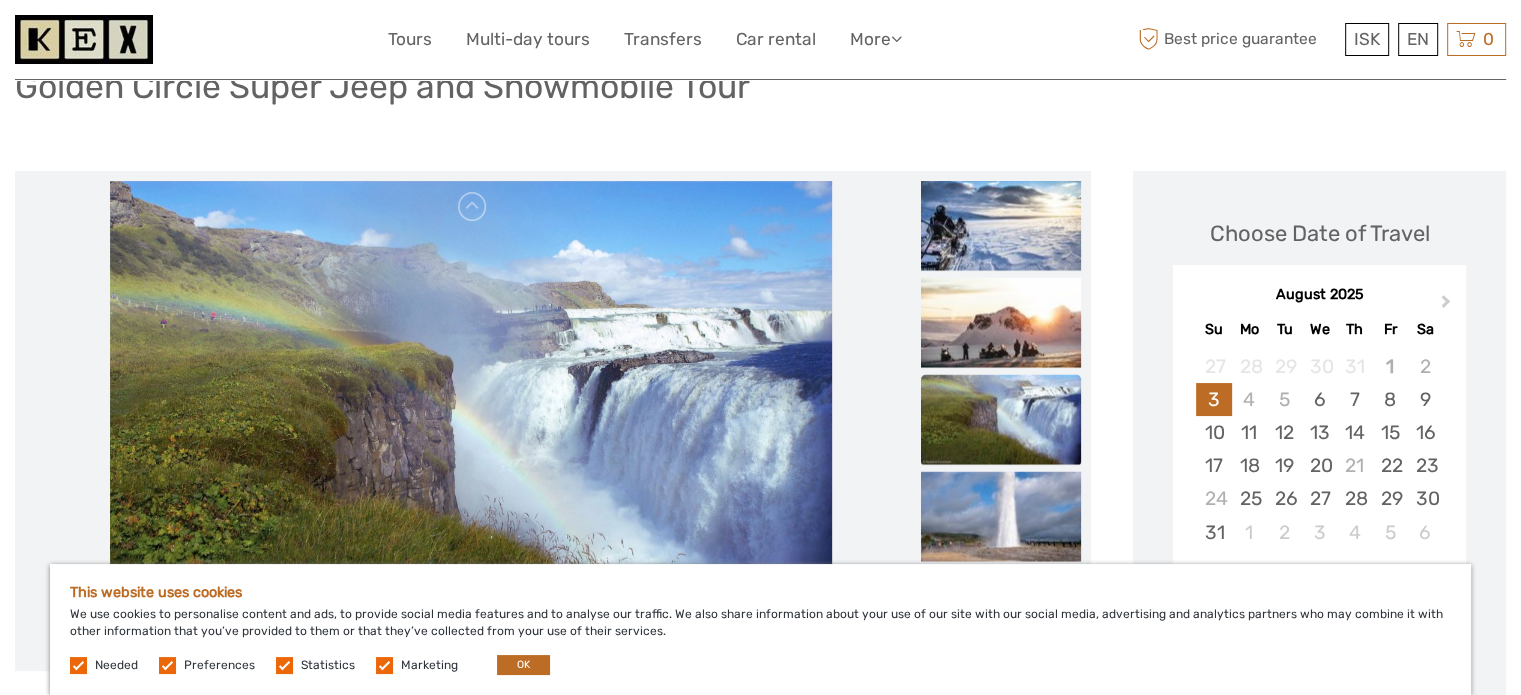 scroll, scrollTop: 200, scrollLeft: 0, axis: vertical 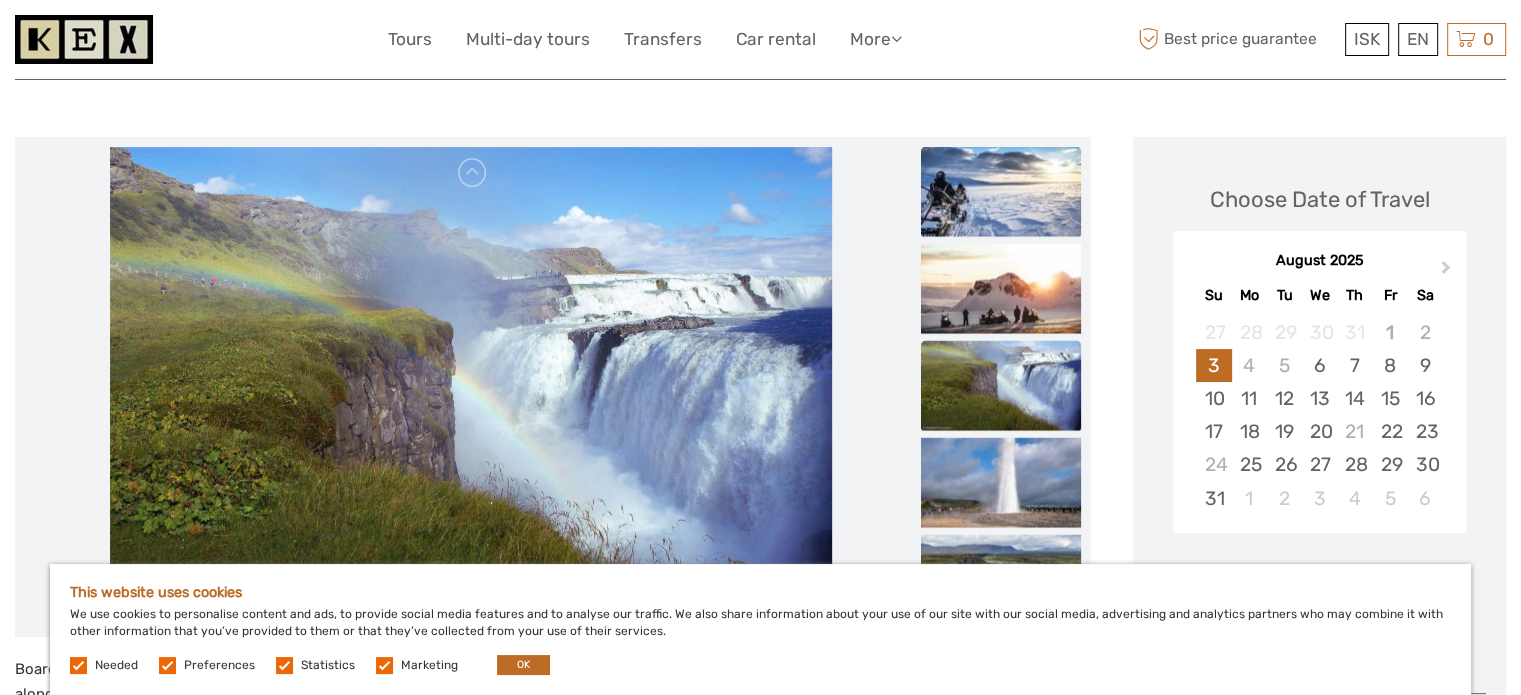 click at bounding box center [1001, 191] 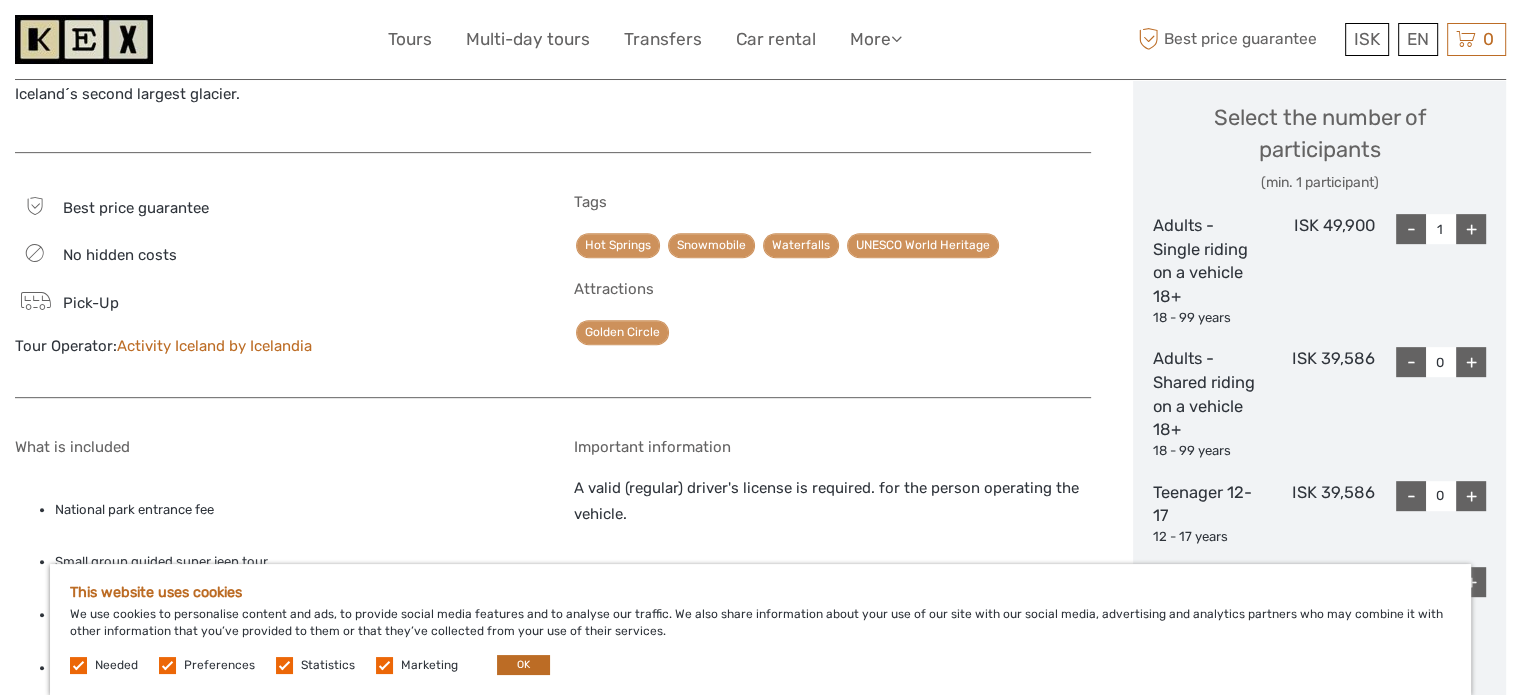 scroll, scrollTop: 700, scrollLeft: 0, axis: vertical 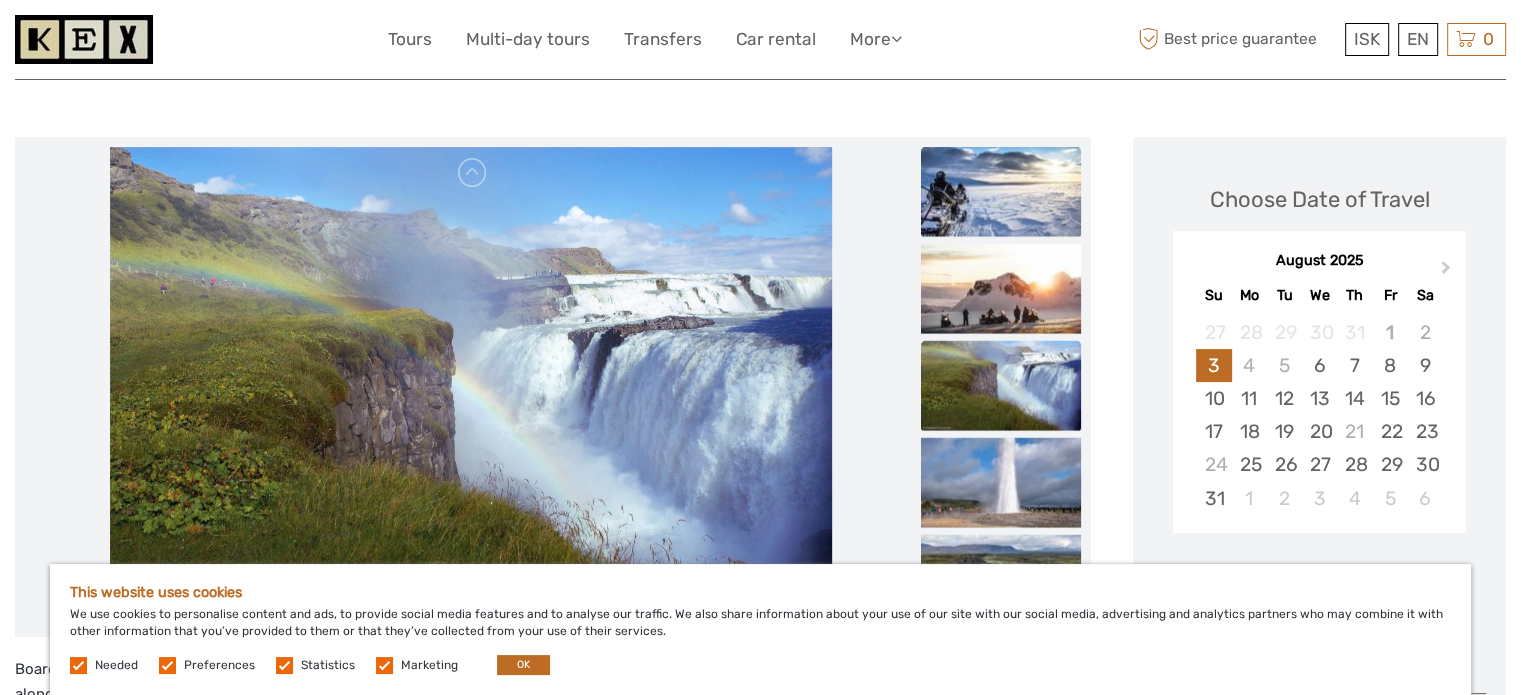 click at bounding box center (1001, 191) 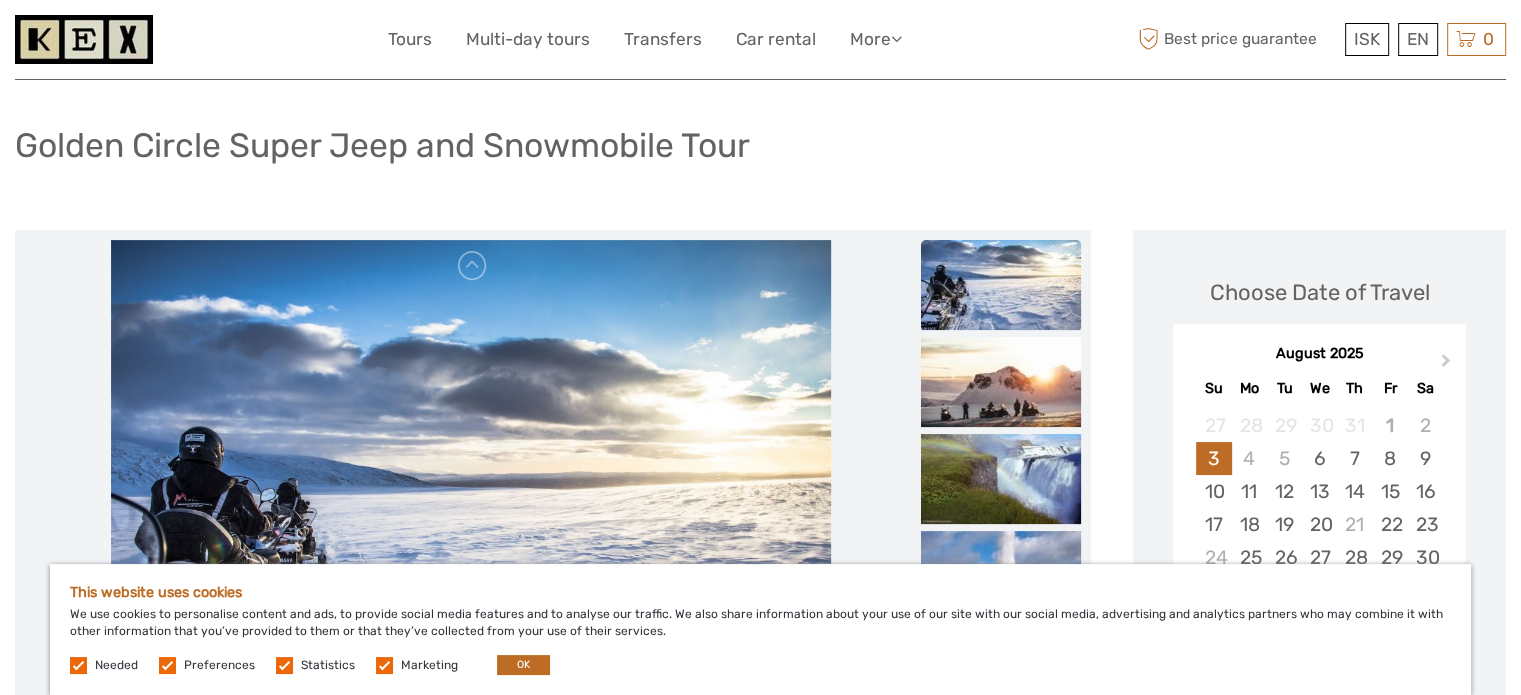 scroll, scrollTop: 0, scrollLeft: 0, axis: both 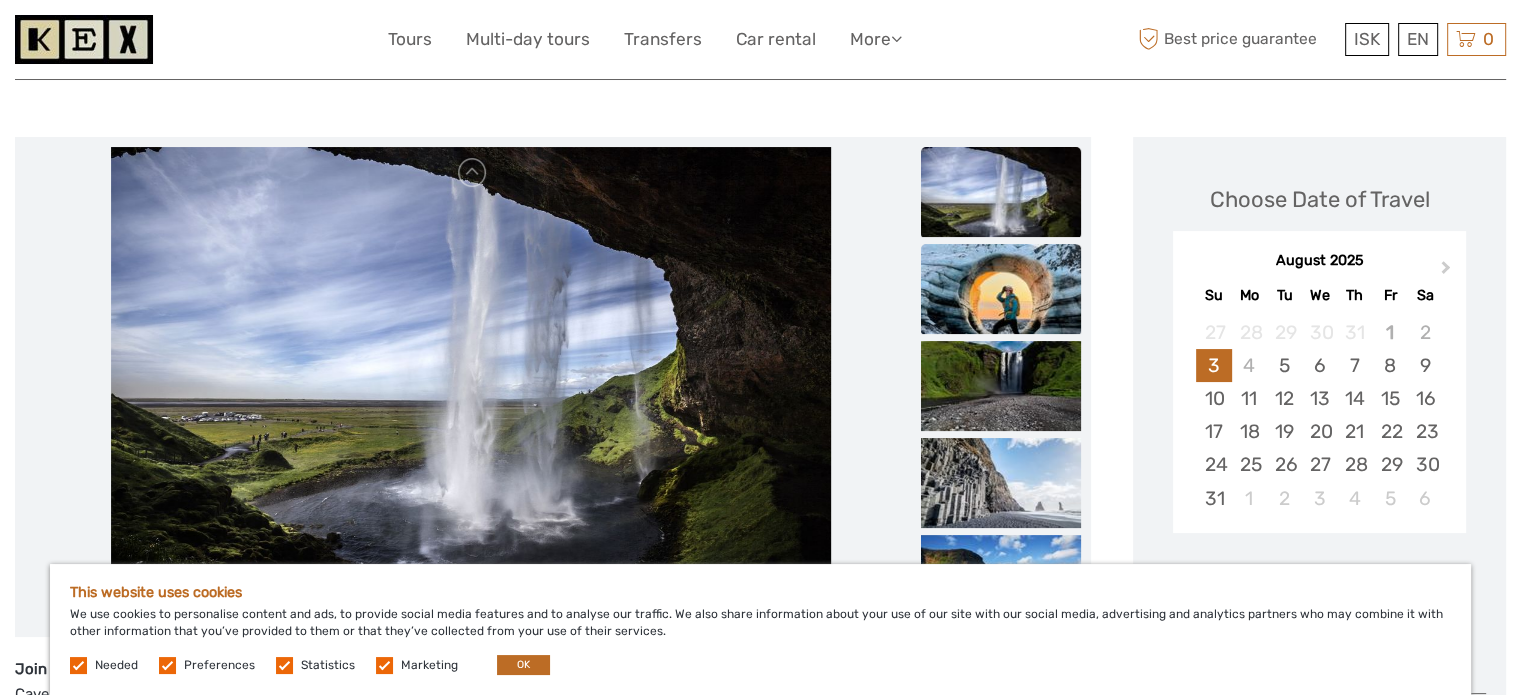click at bounding box center (1001, 289) 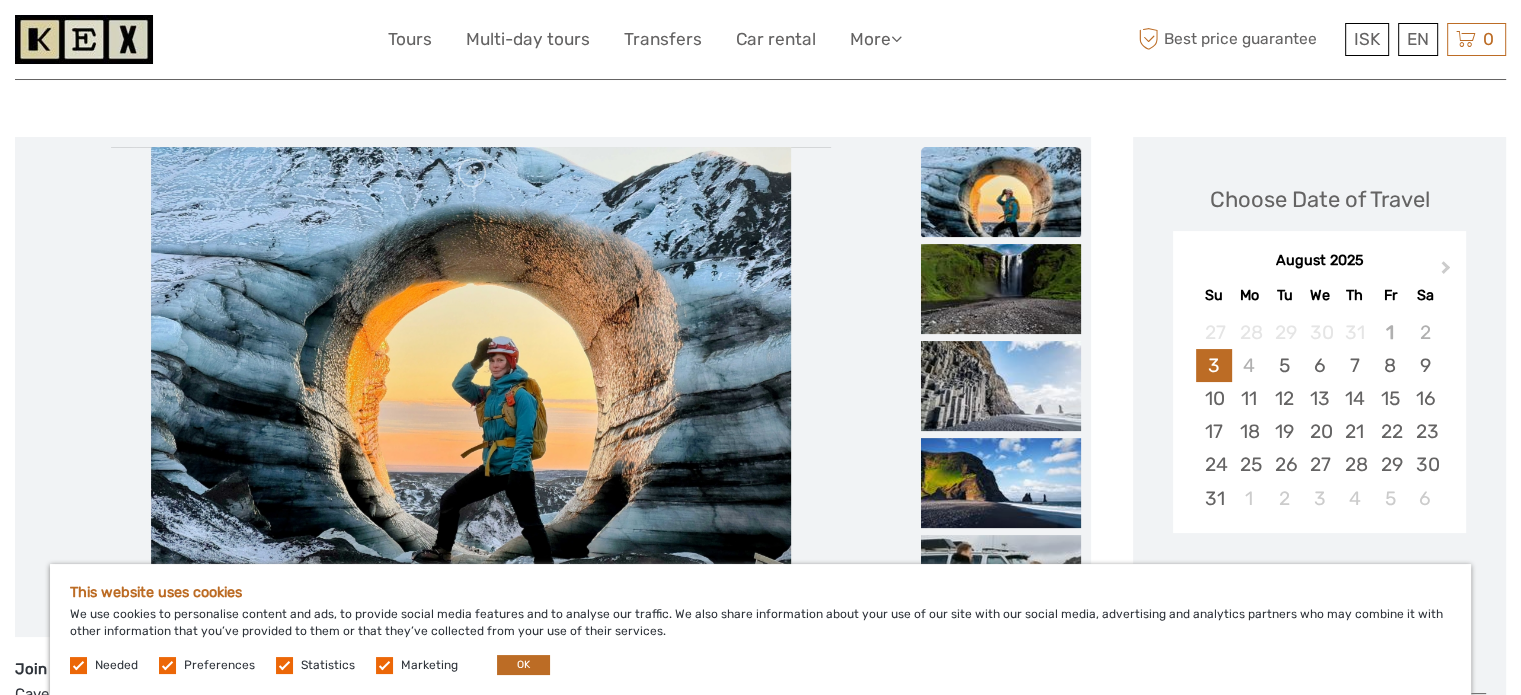 click at bounding box center (1001, 289) 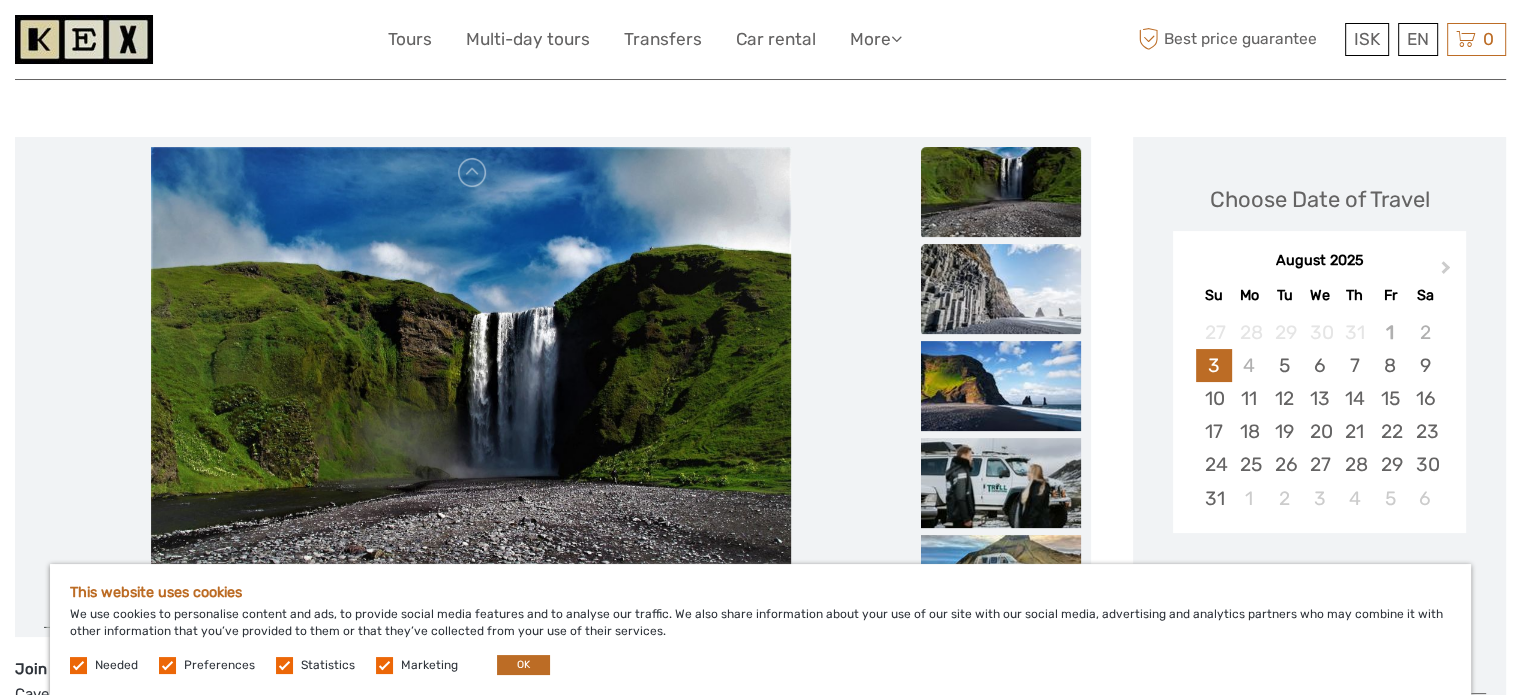 click at bounding box center [1001, 289] 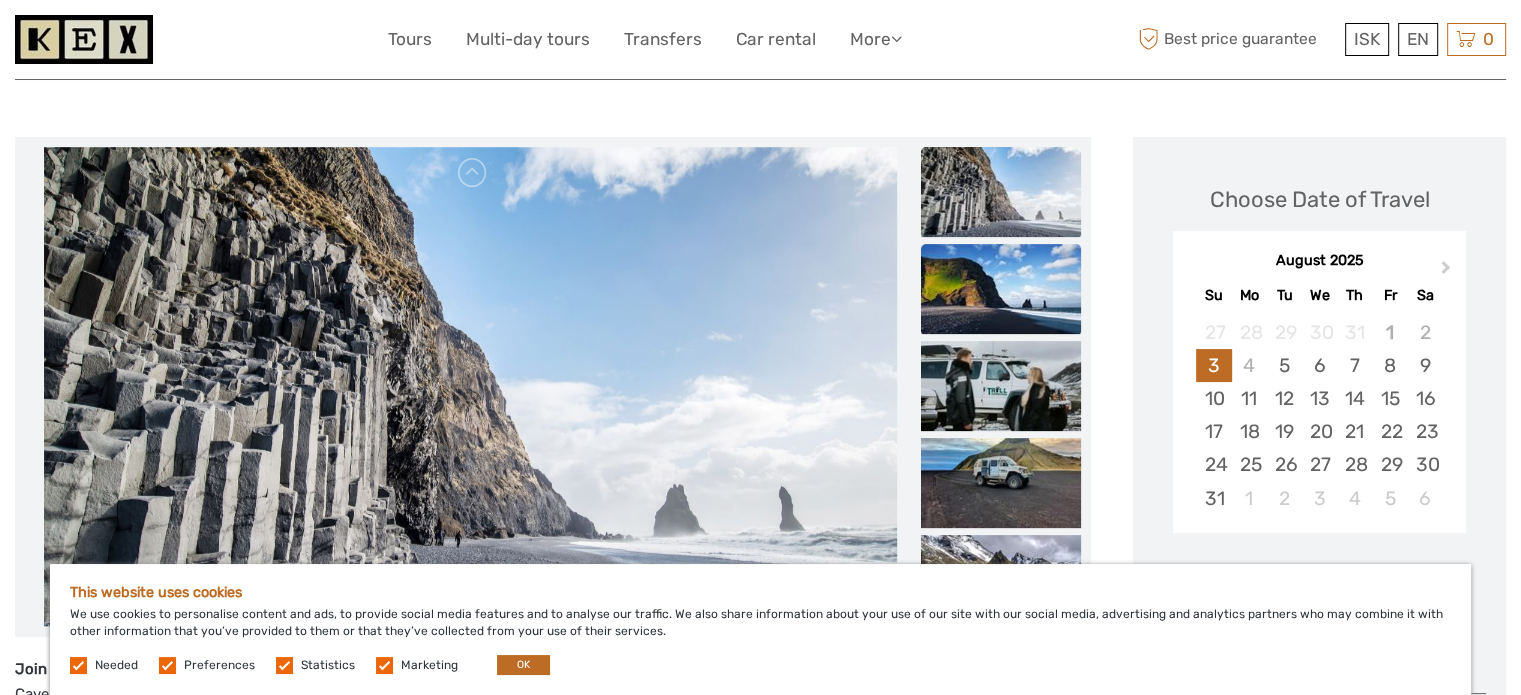 click at bounding box center (1001, 289) 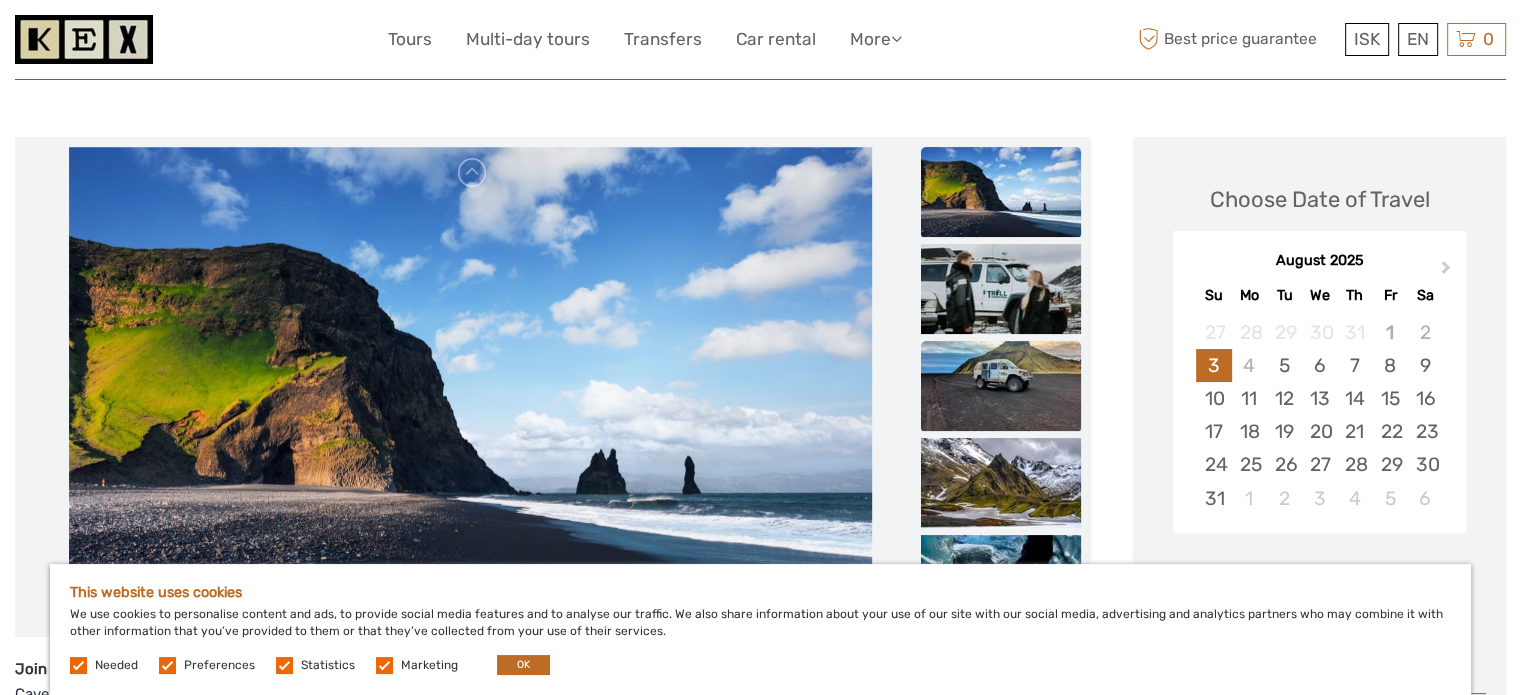 click at bounding box center [1001, 386] 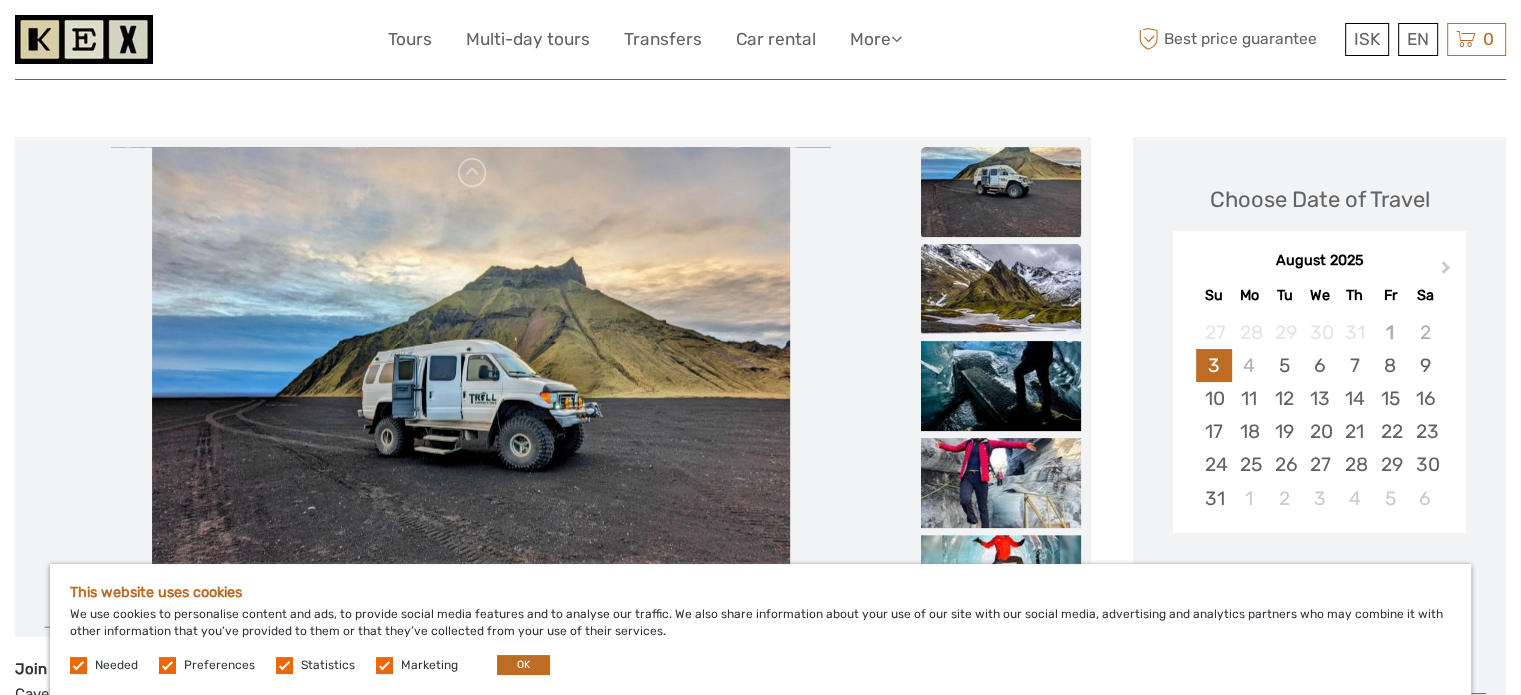 click at bounding box center [1001, 289] 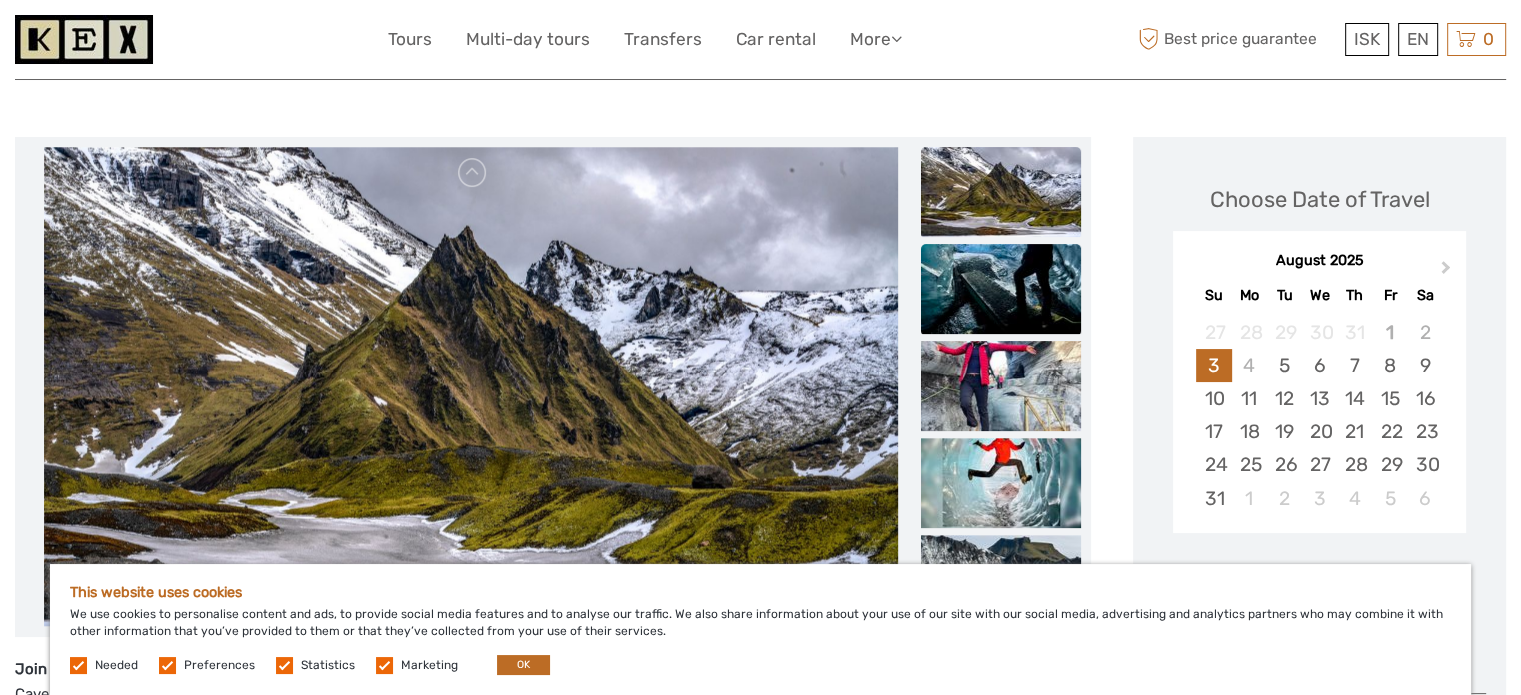 click at bounding box center (1001, 289) 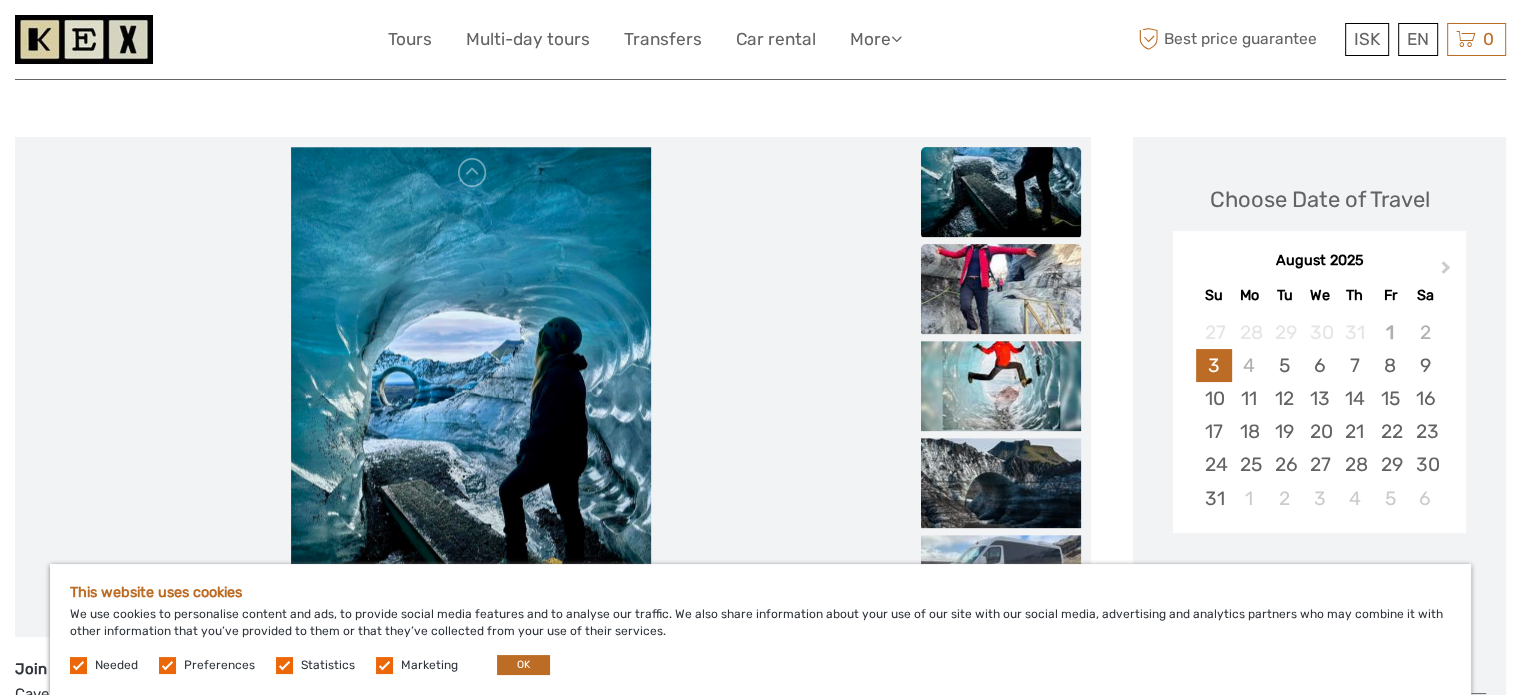 click at bounding box center [1001, 289] 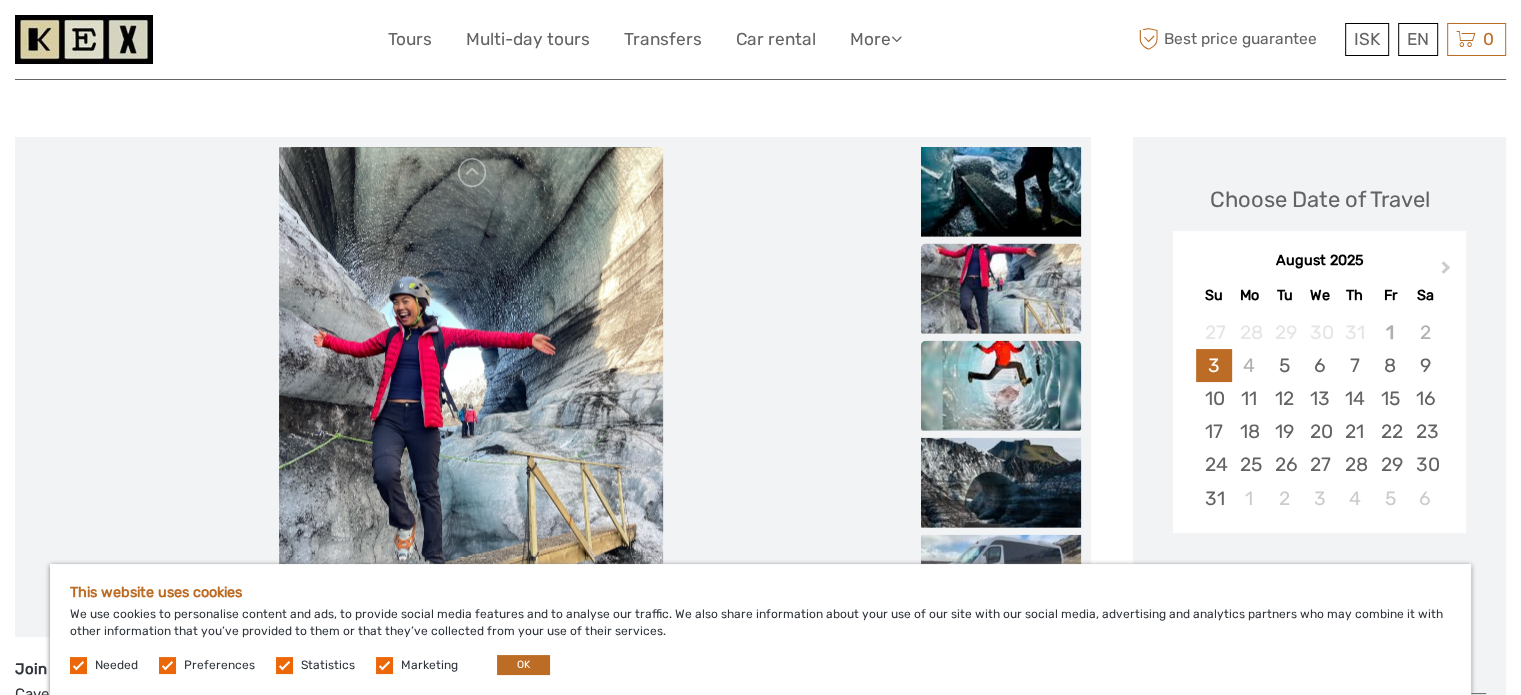 click at bounding box center (1001, 385) 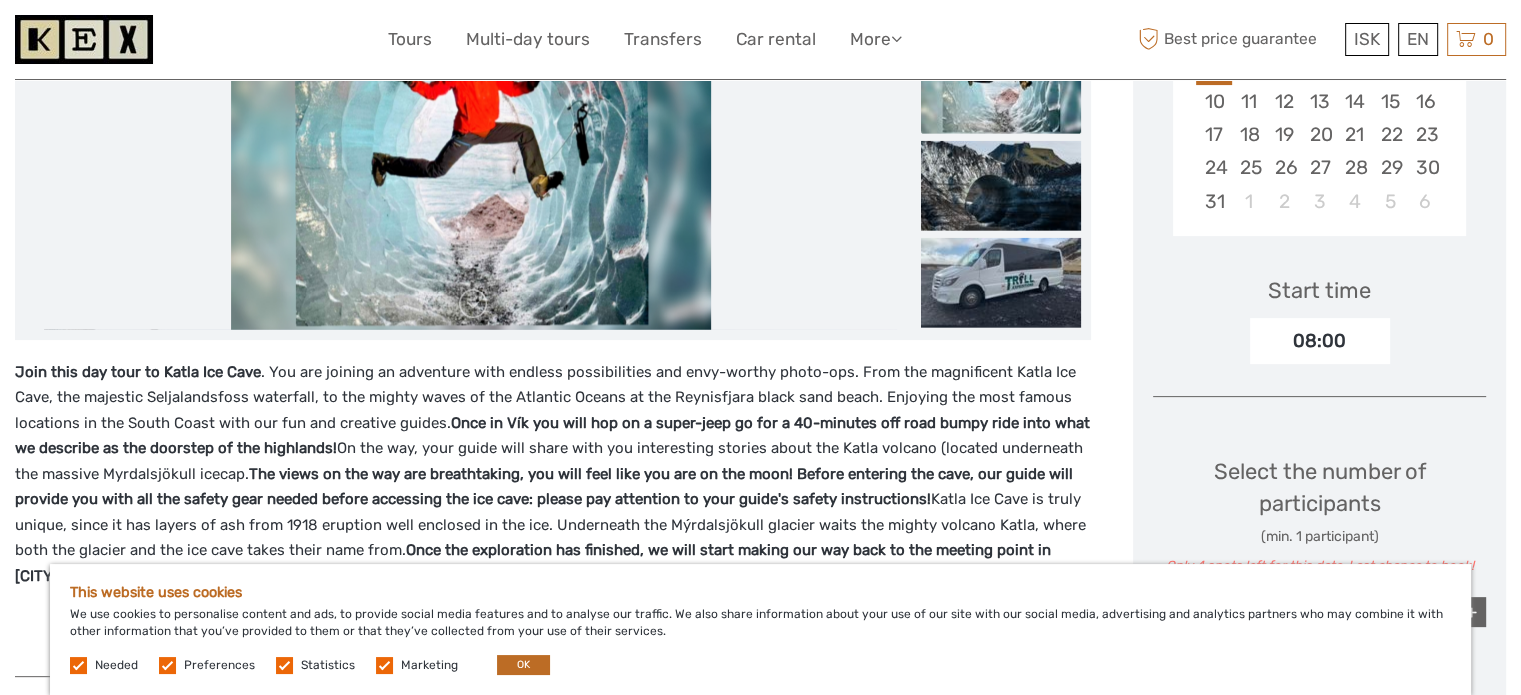 scroll, scrollTop: 400, scrollLeft: 0, axis: vertical 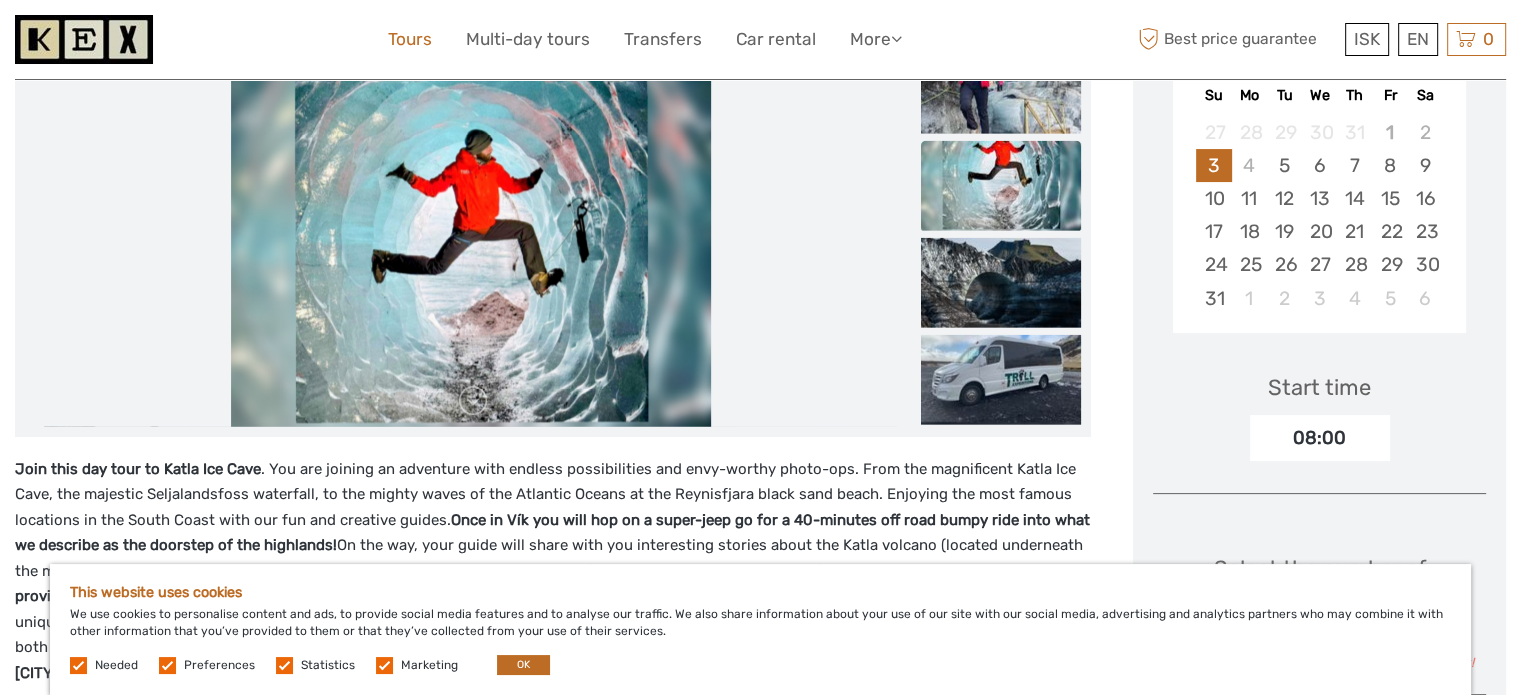 click on "Tours" at bounding box center [410, 39] 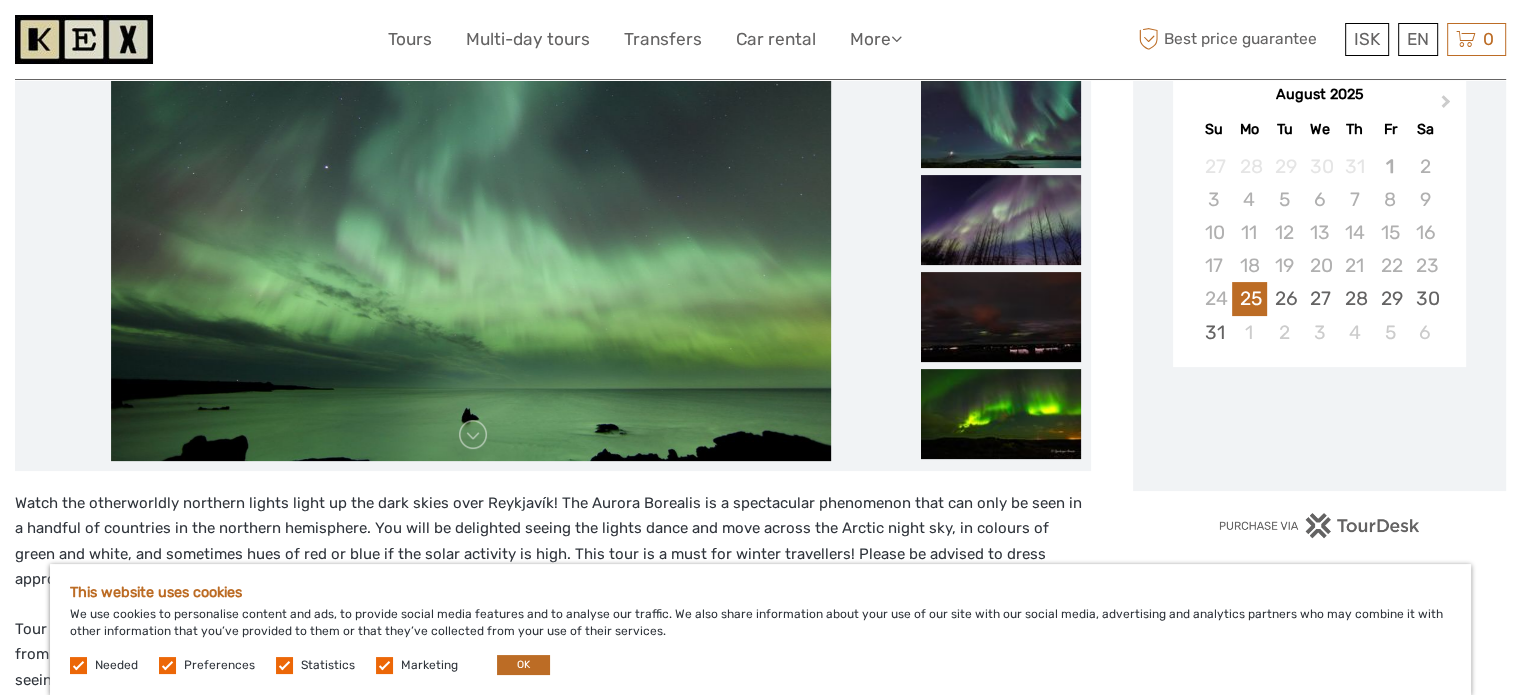scroll, scrollTop: 600, scrollLeft: 0, axis: vertical 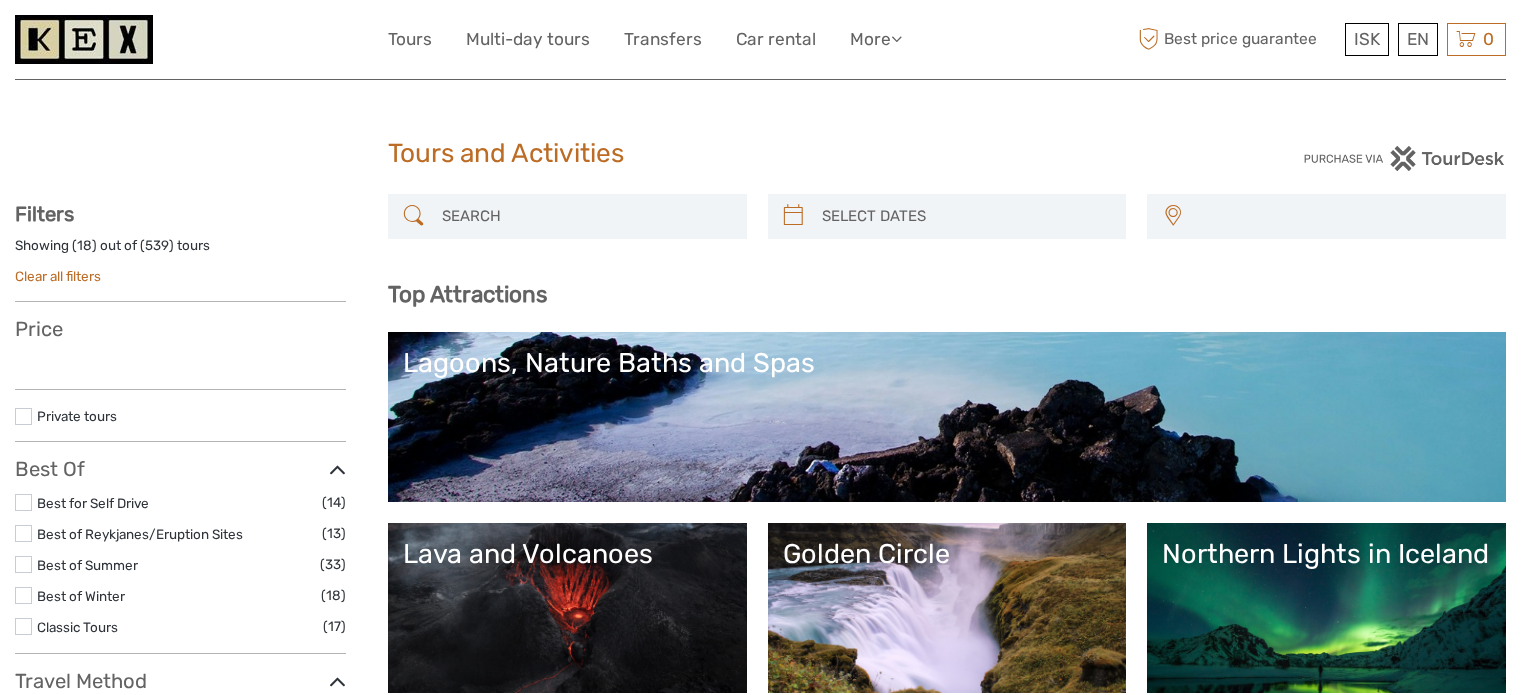 select 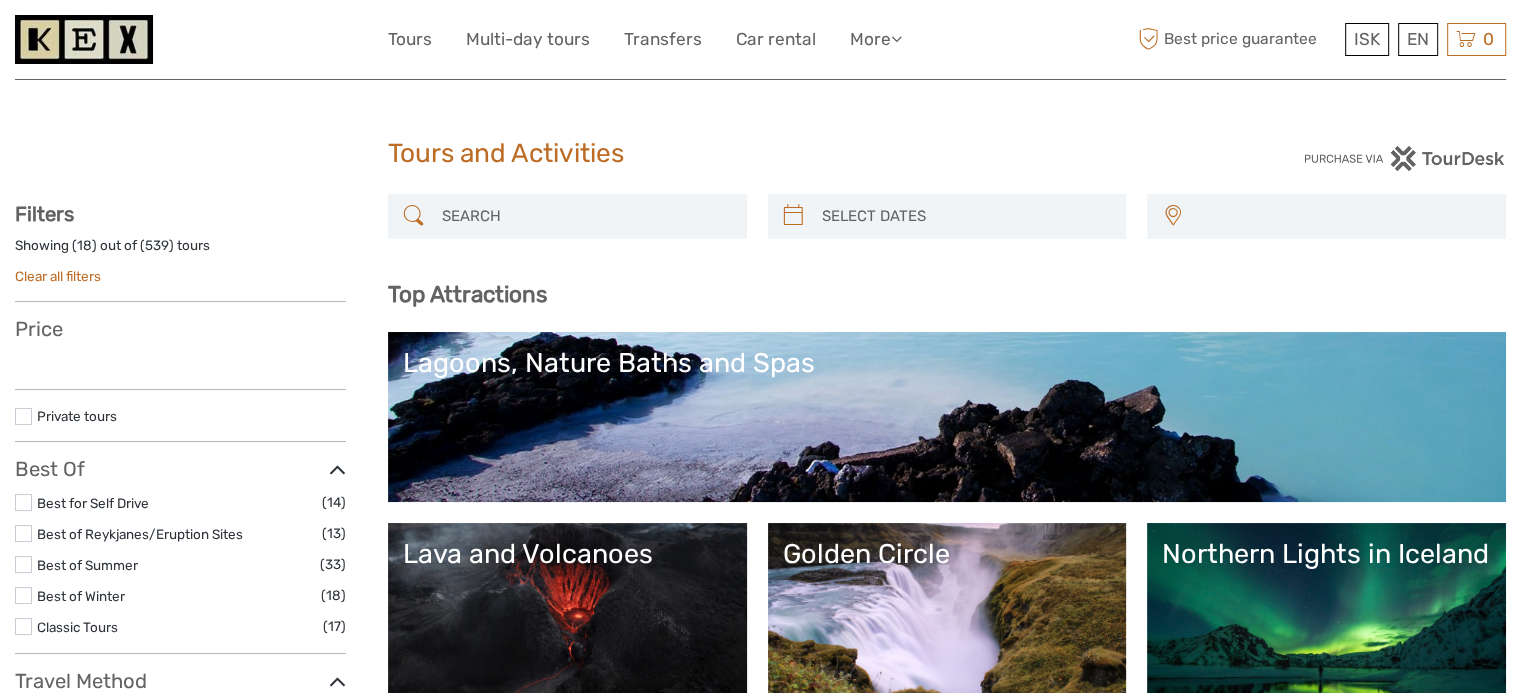 select 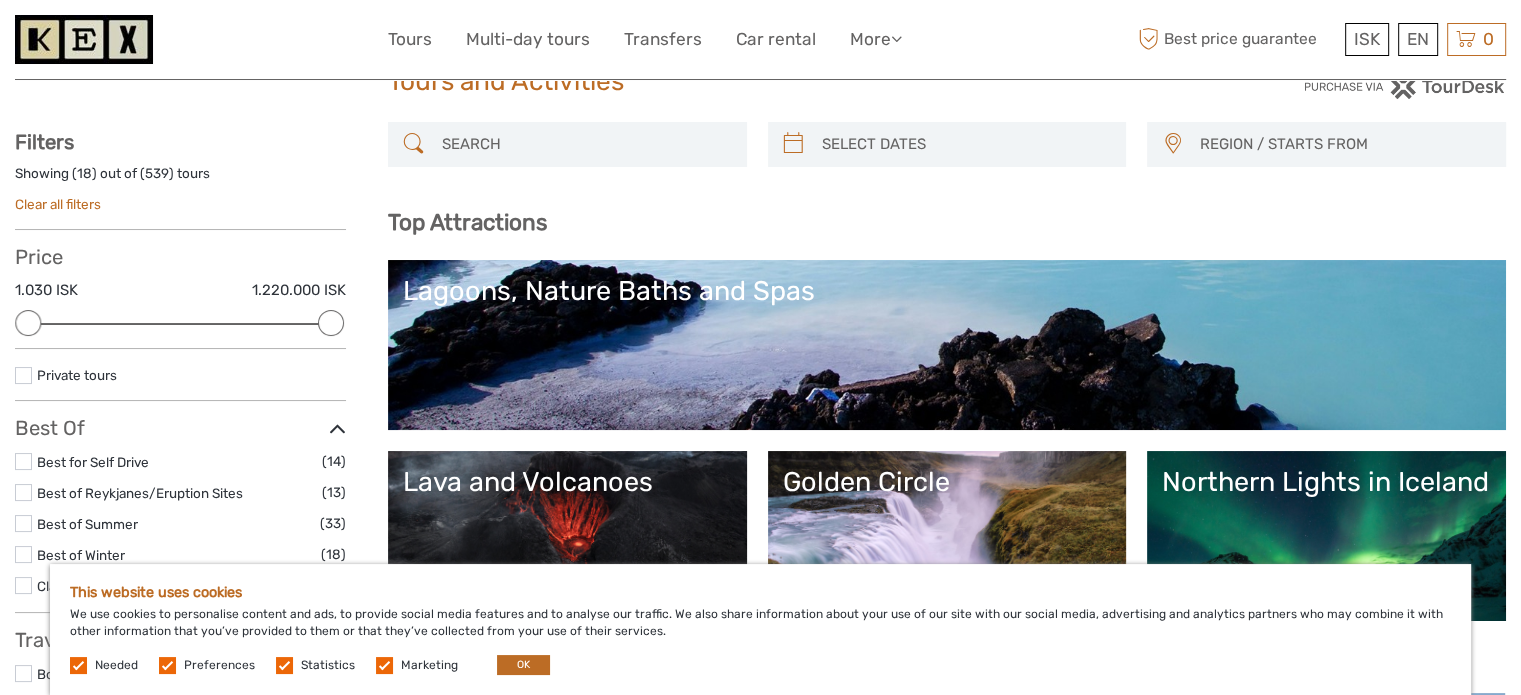 scroll, scrollTop: 0, scrollLeft: 0, axis: both 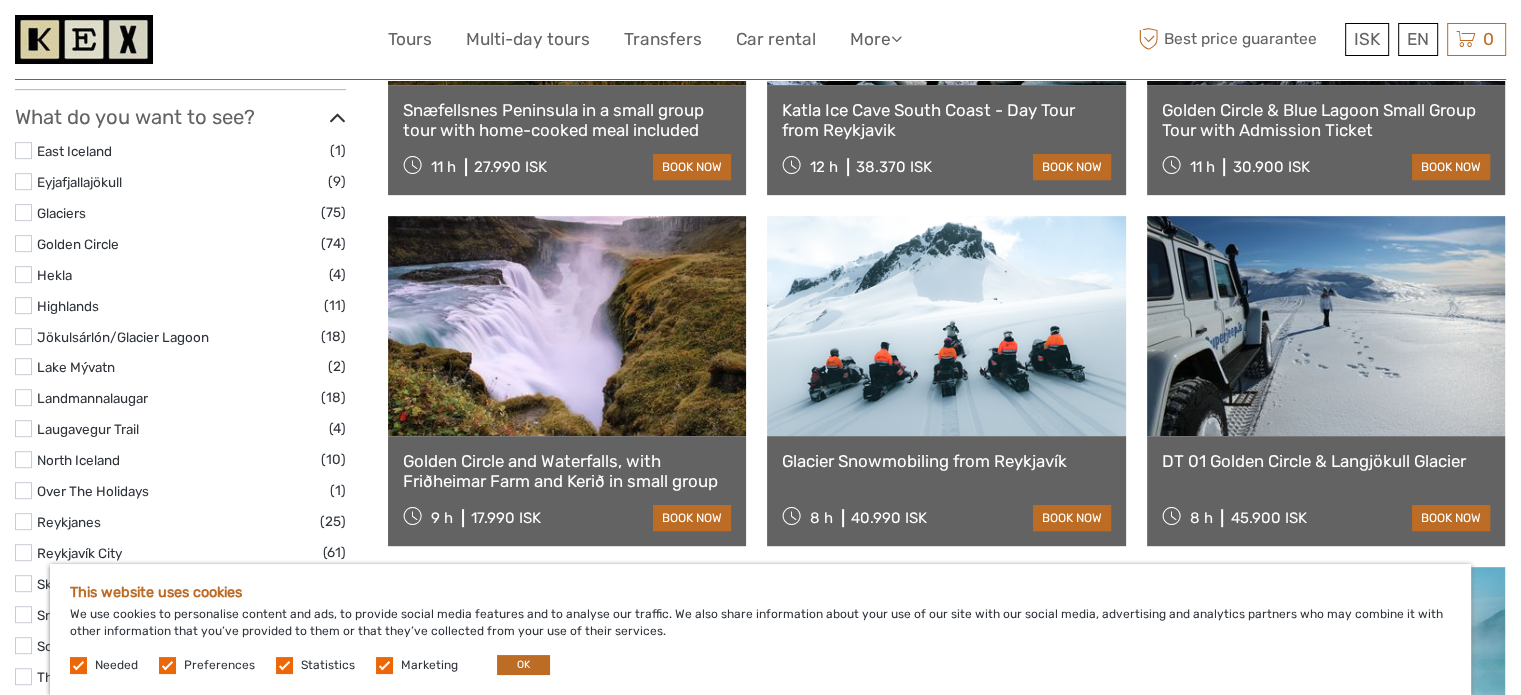 click on "Glacier Snowmobiling from Reykjavík" at bounding box center (946, 461) 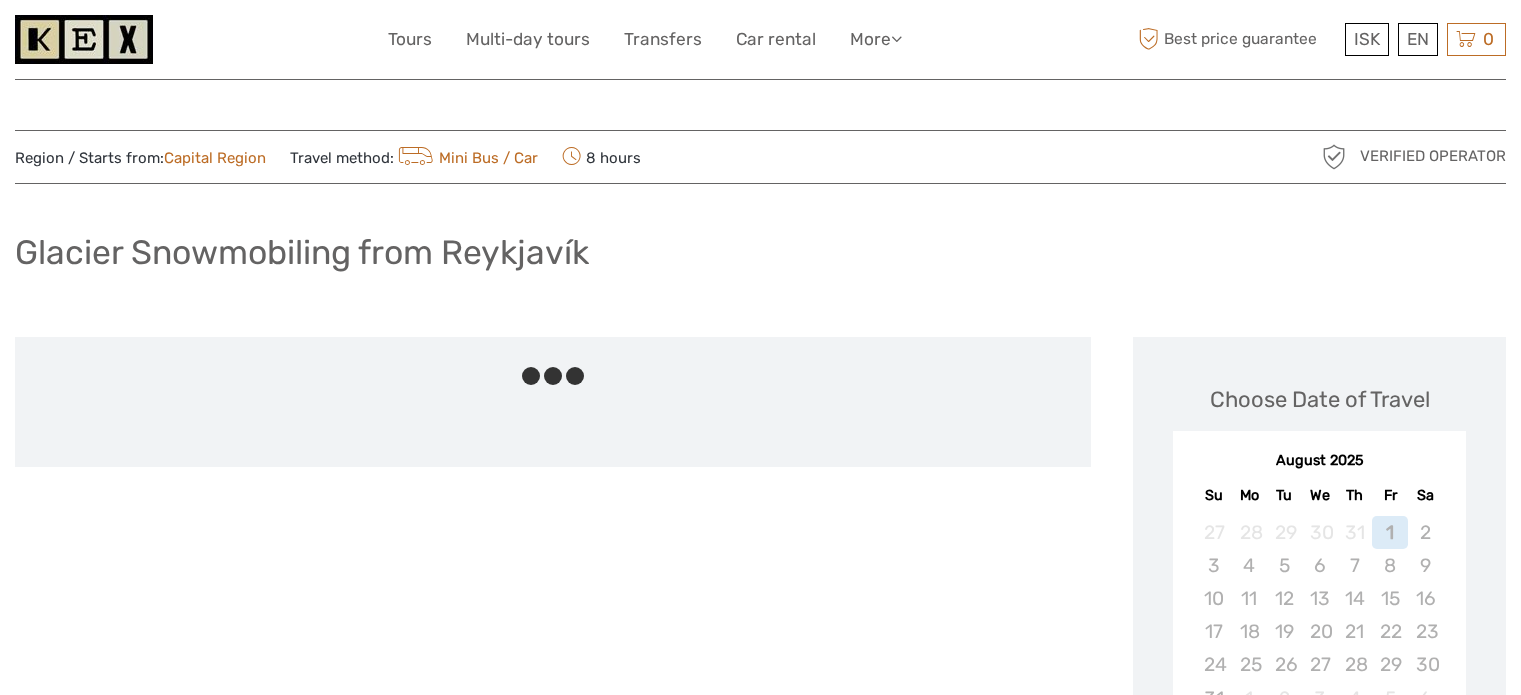 scroll, scrollTop: 0, scrollLeft: 0, axis: both 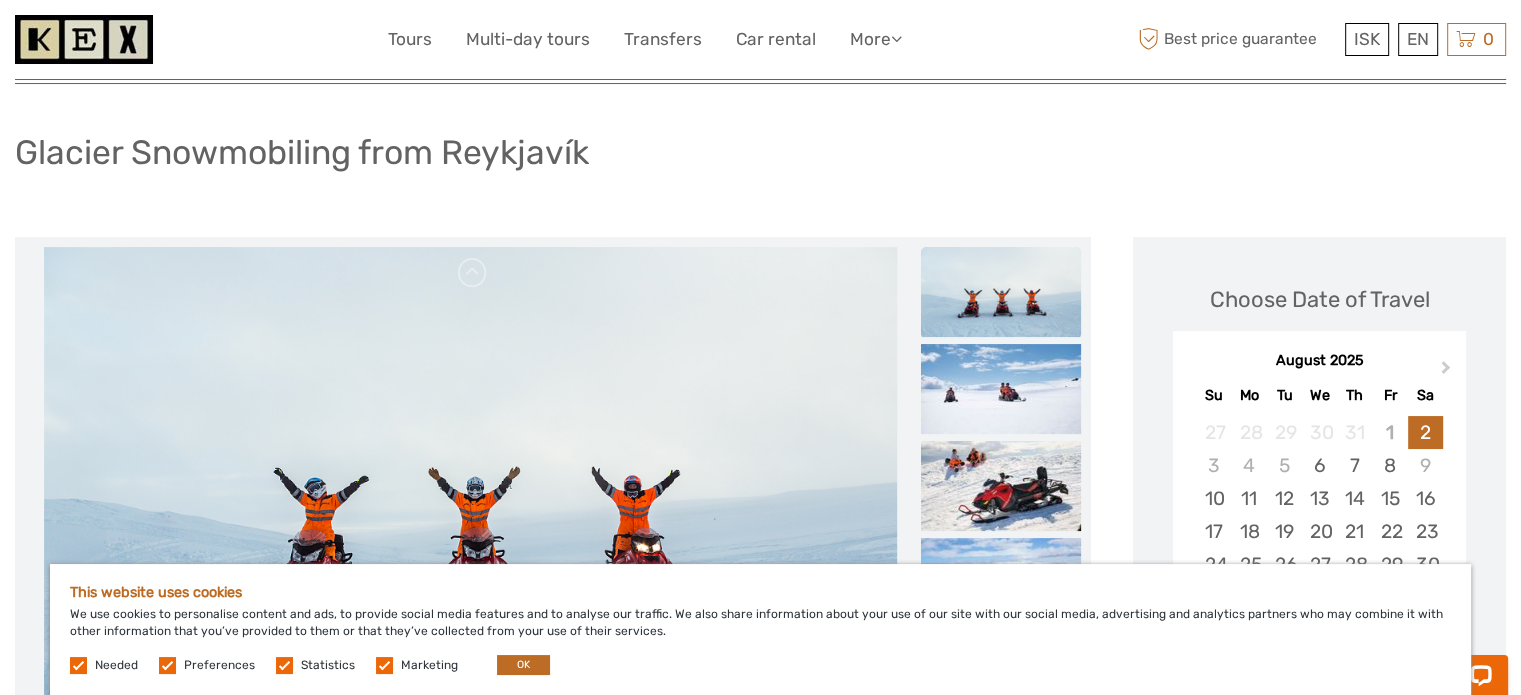 click at bounding box center (1001, 292) 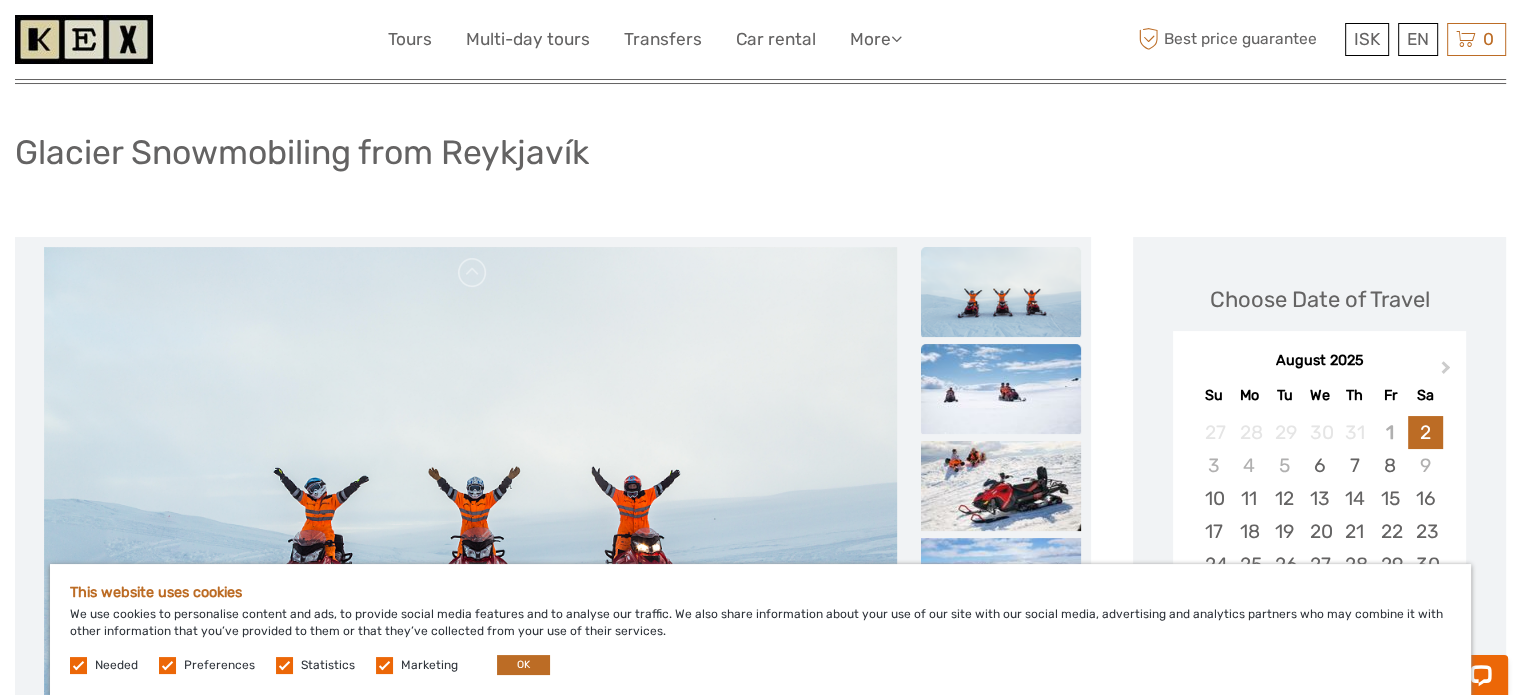 click at bounding box center (1001, 389) 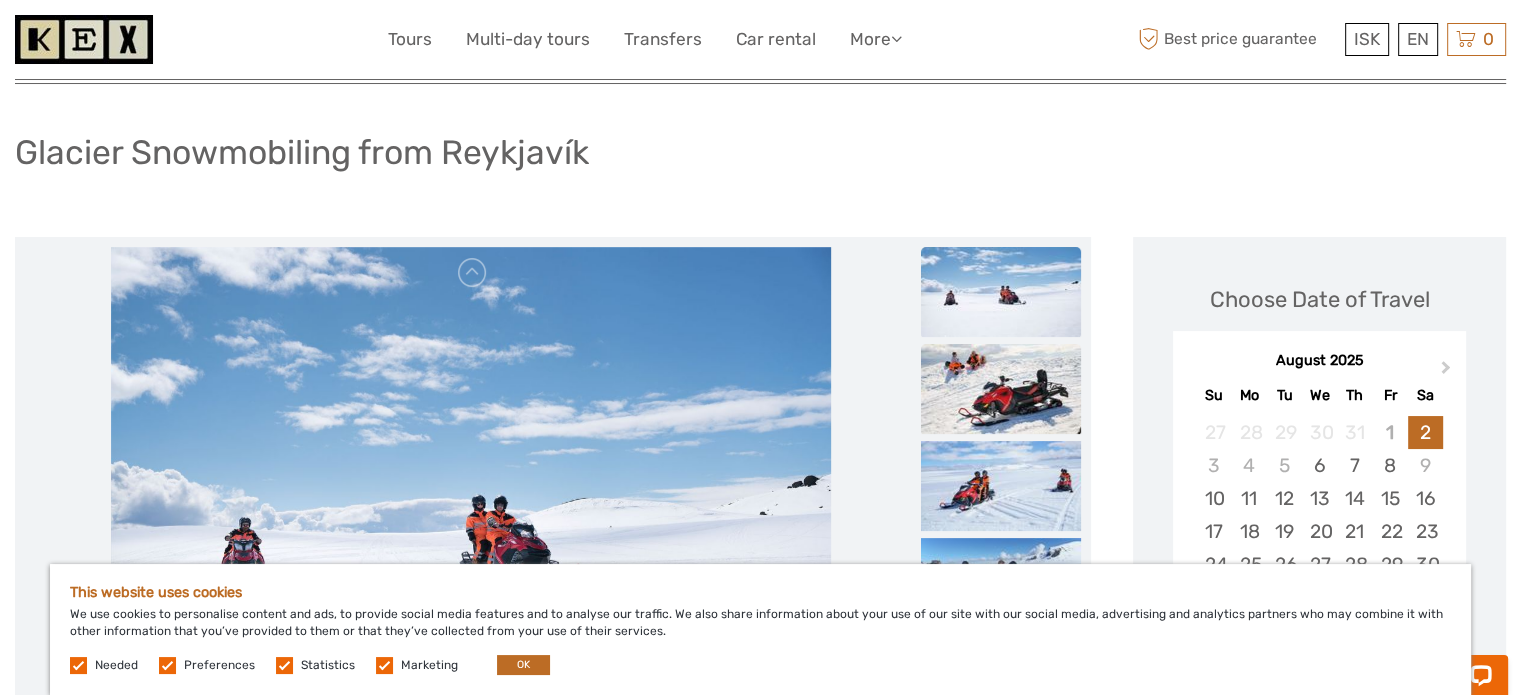 scroll, scrollTop: 200, scrollLeft: 0, axis: vertical 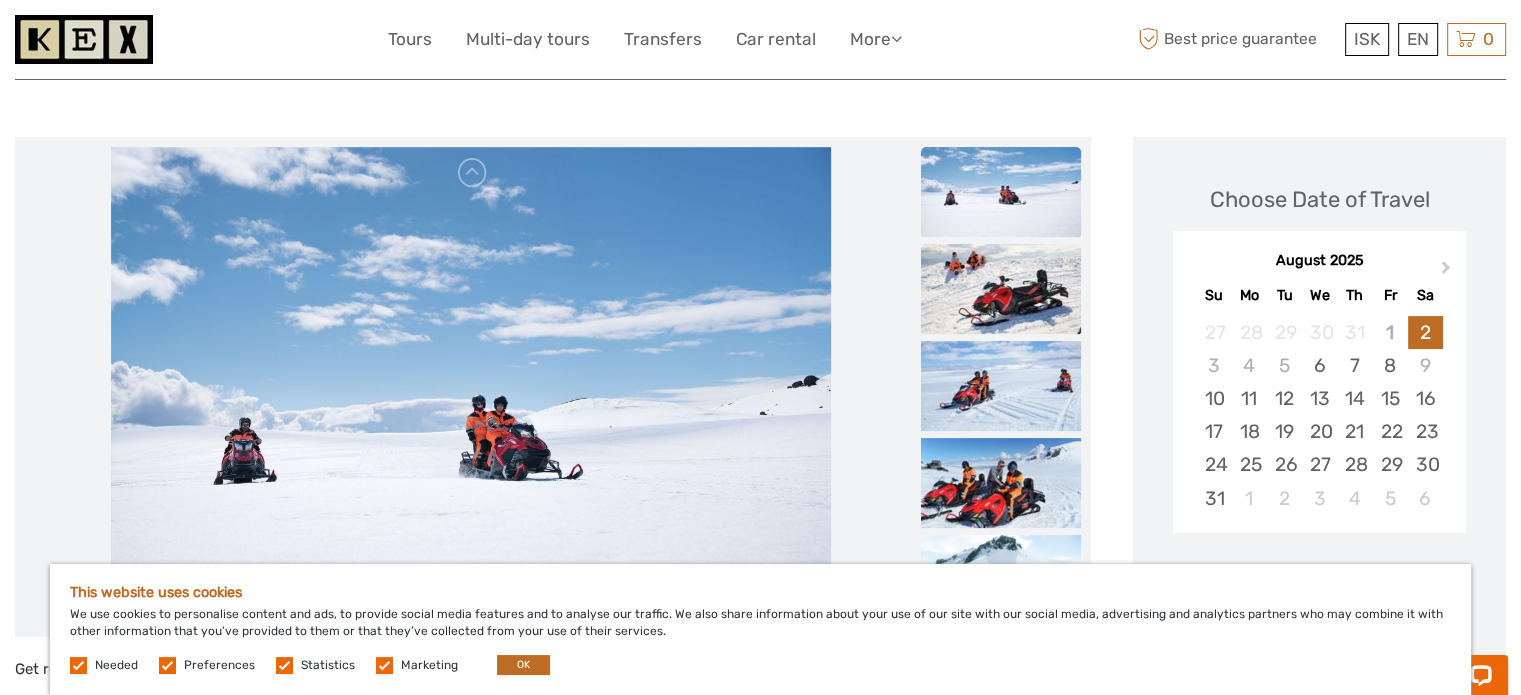 click at bounding box center [1001, 289] 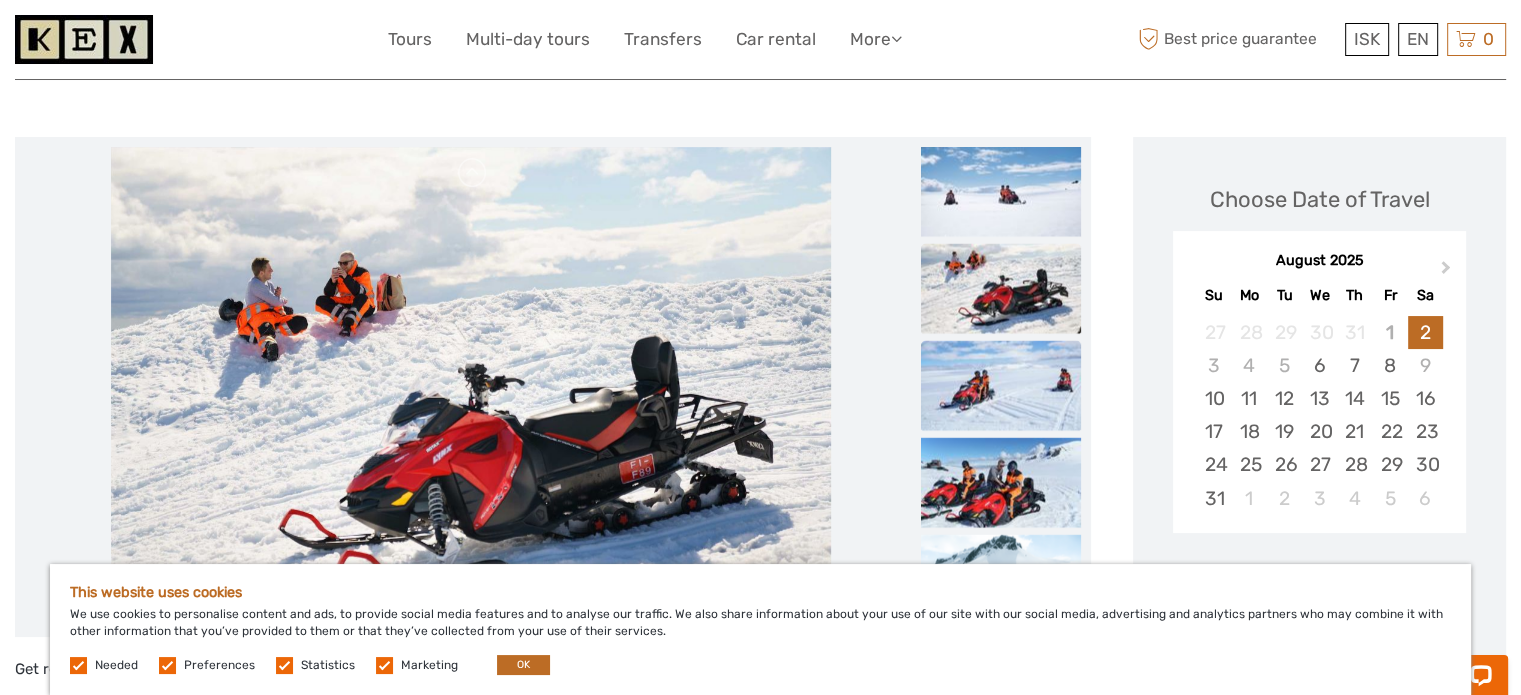 click at bounding box center [1001, 385] 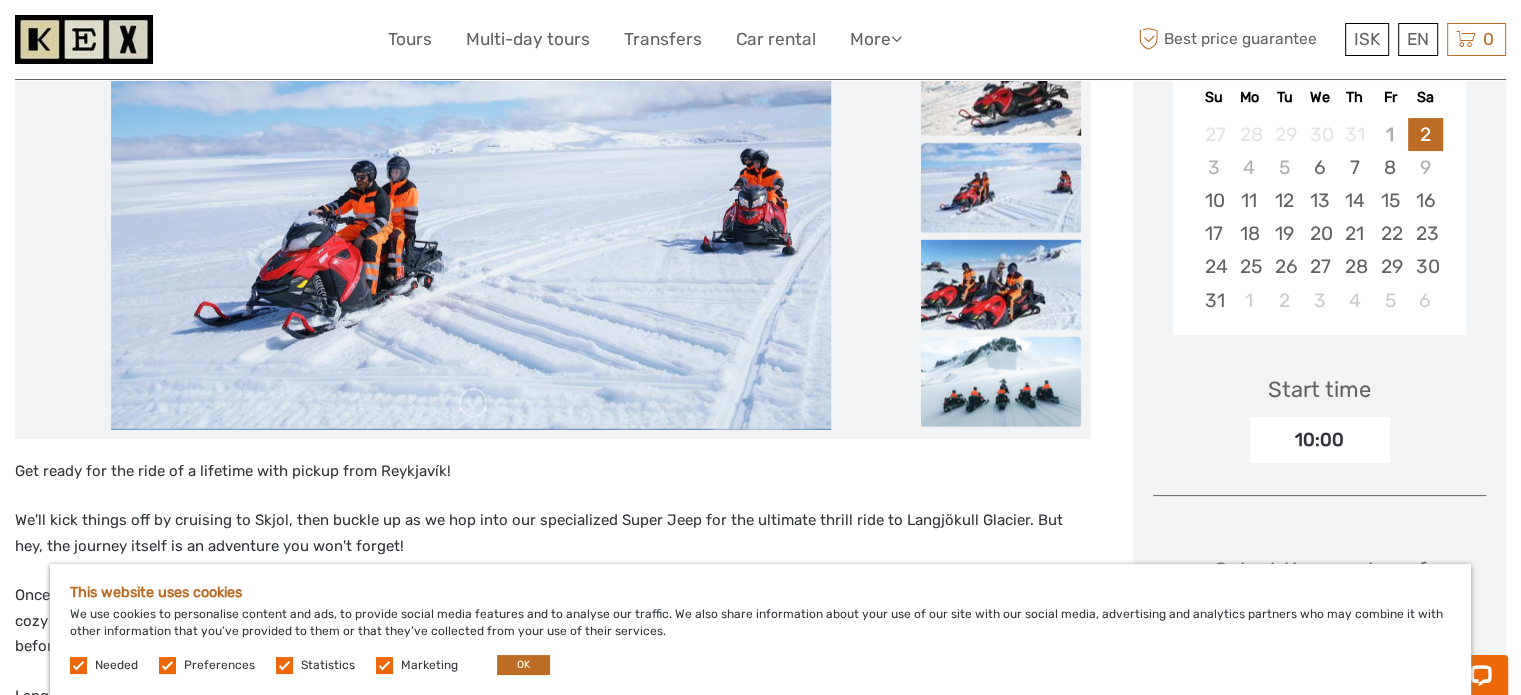 scroll, scrollTop: 400, scrollLeft: 0, axis: vertical 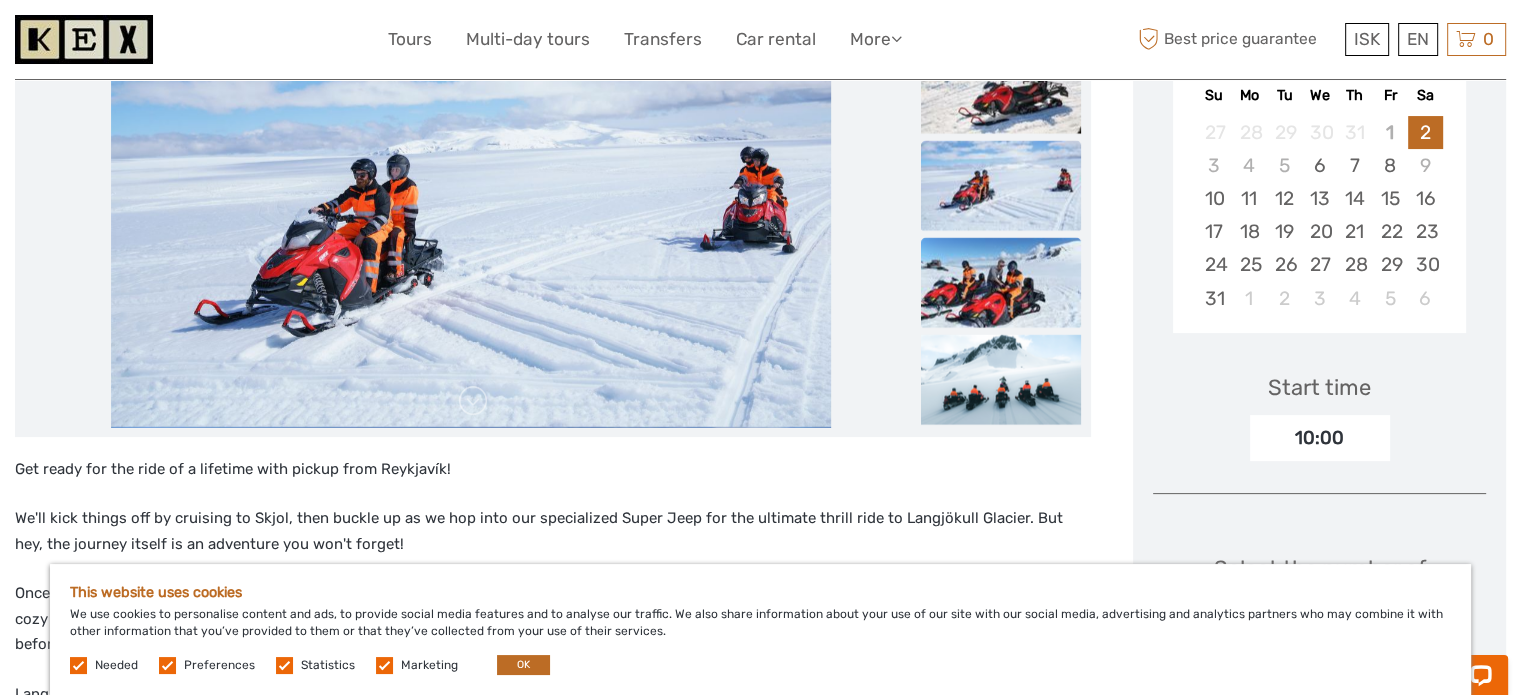 click at bounding box center (1001, 282) 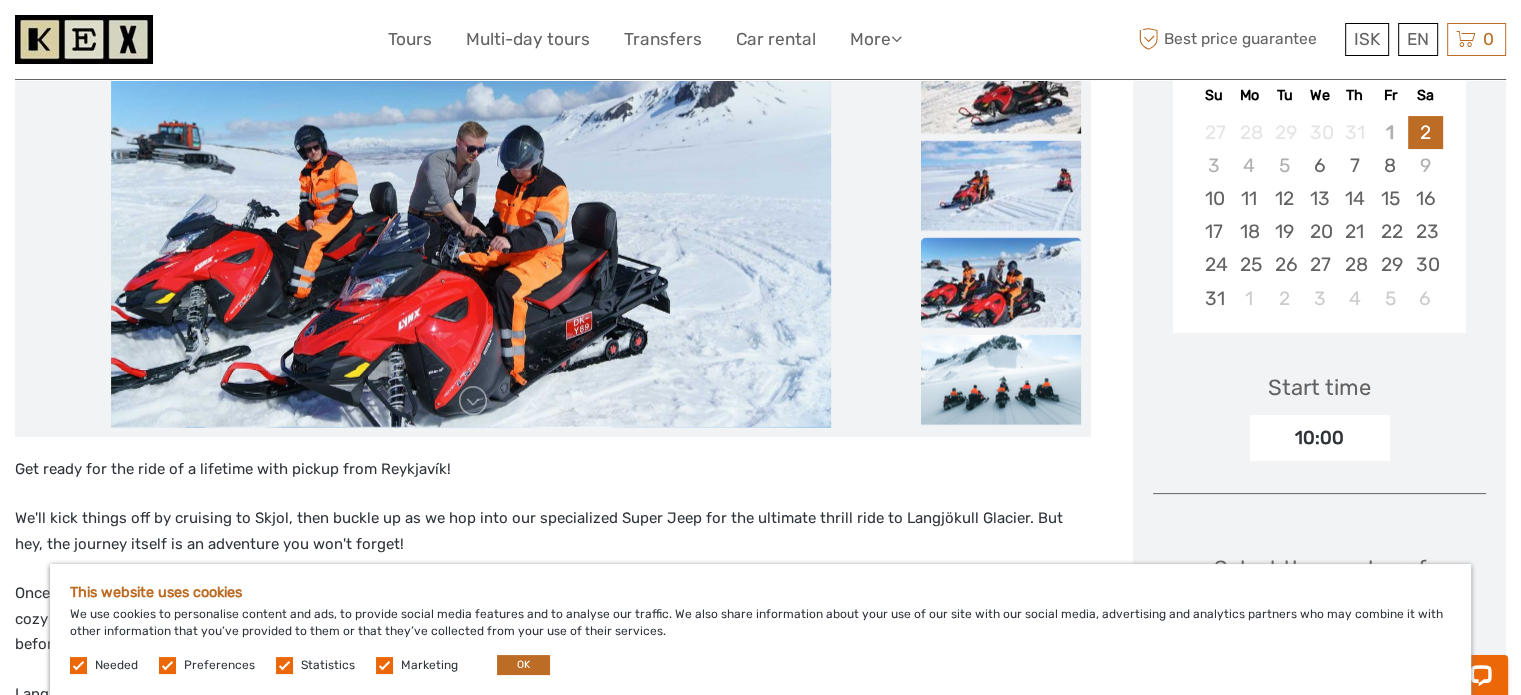click at bounding box center (1001, 92) 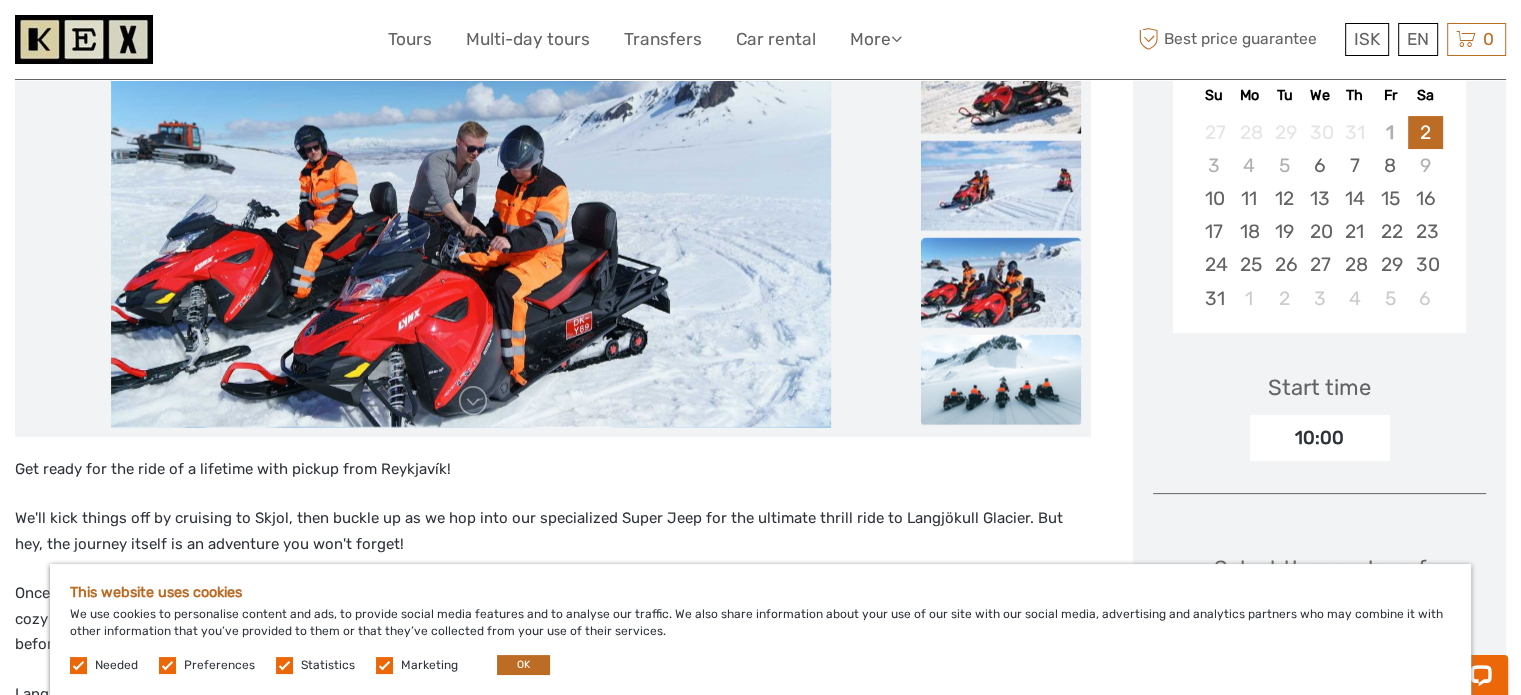 click at bounding box center (1001, 379) 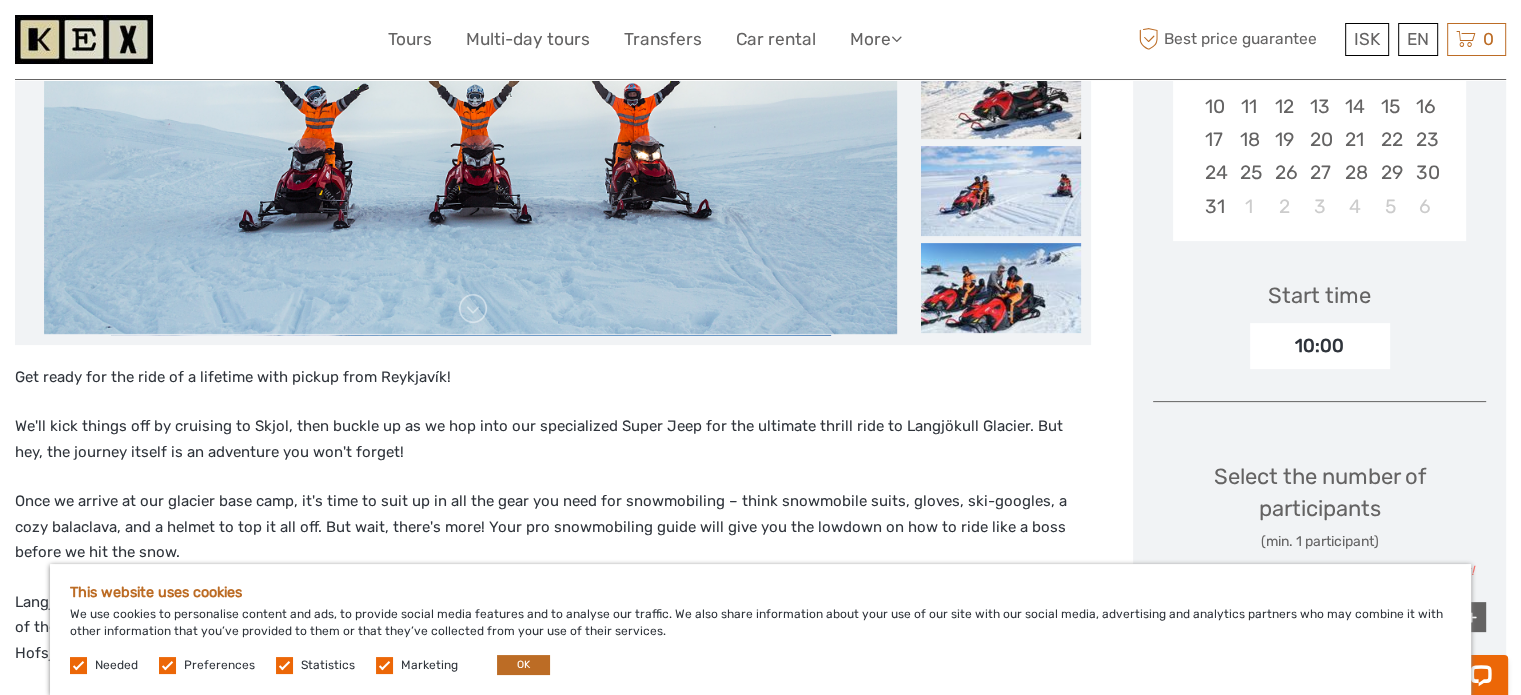 scroll, scrollTop: 200, scrollLeft: 0, axis: vertical 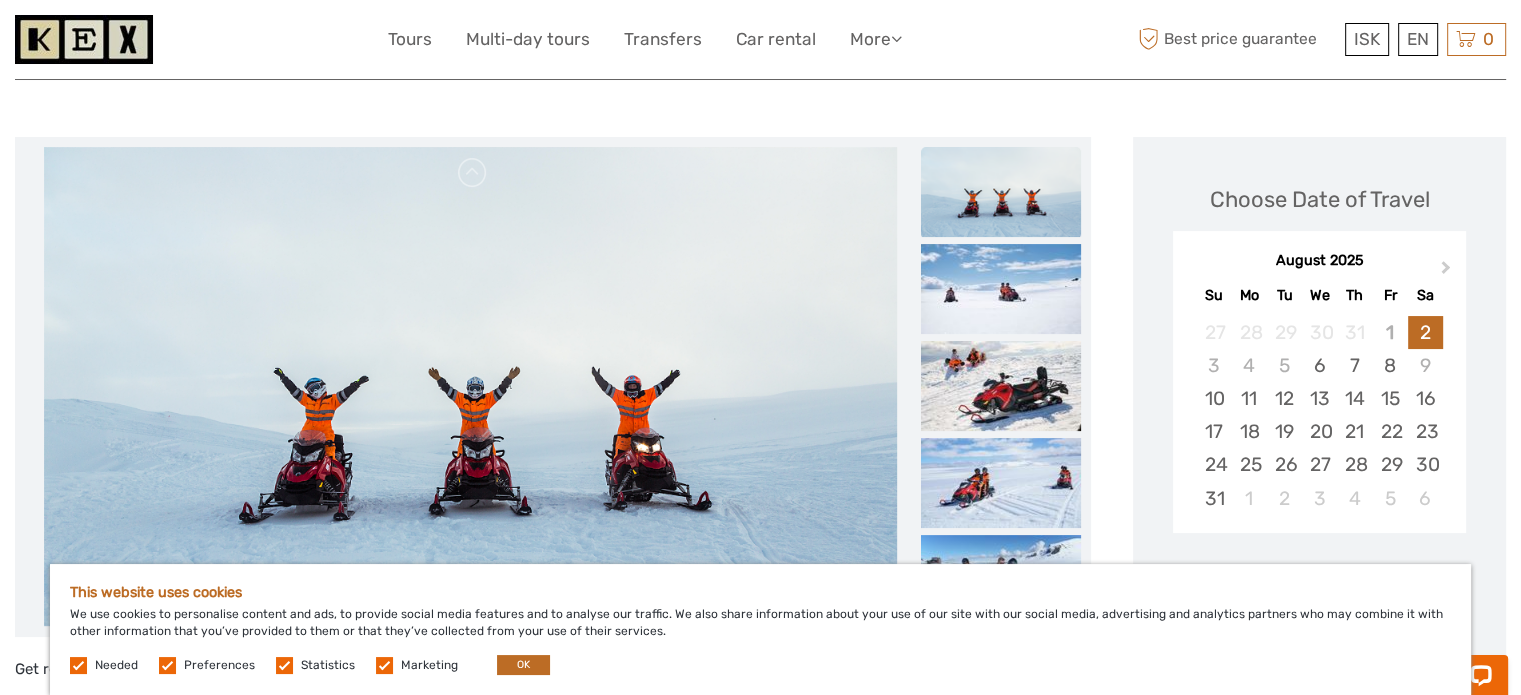 click at bounding box center [1001, 192] 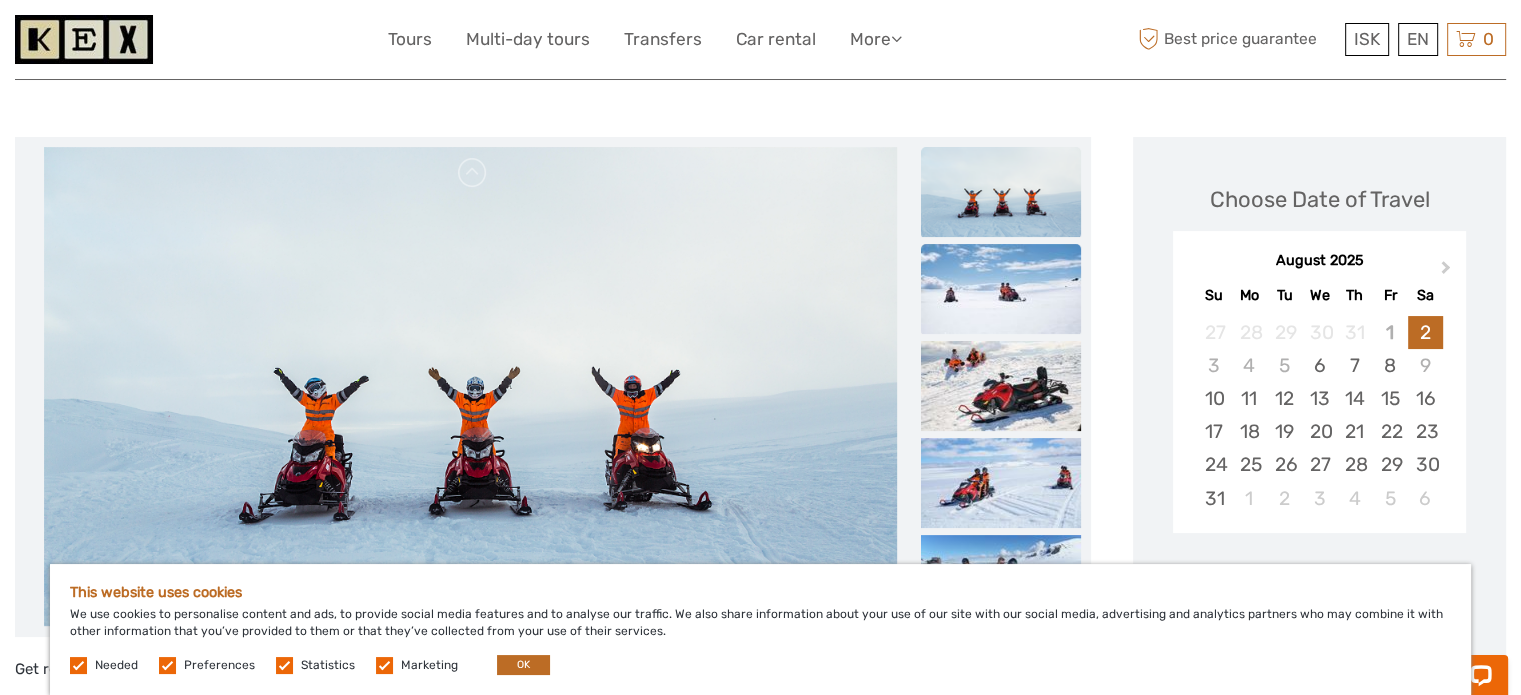 click at bounding box center [1001, 289] 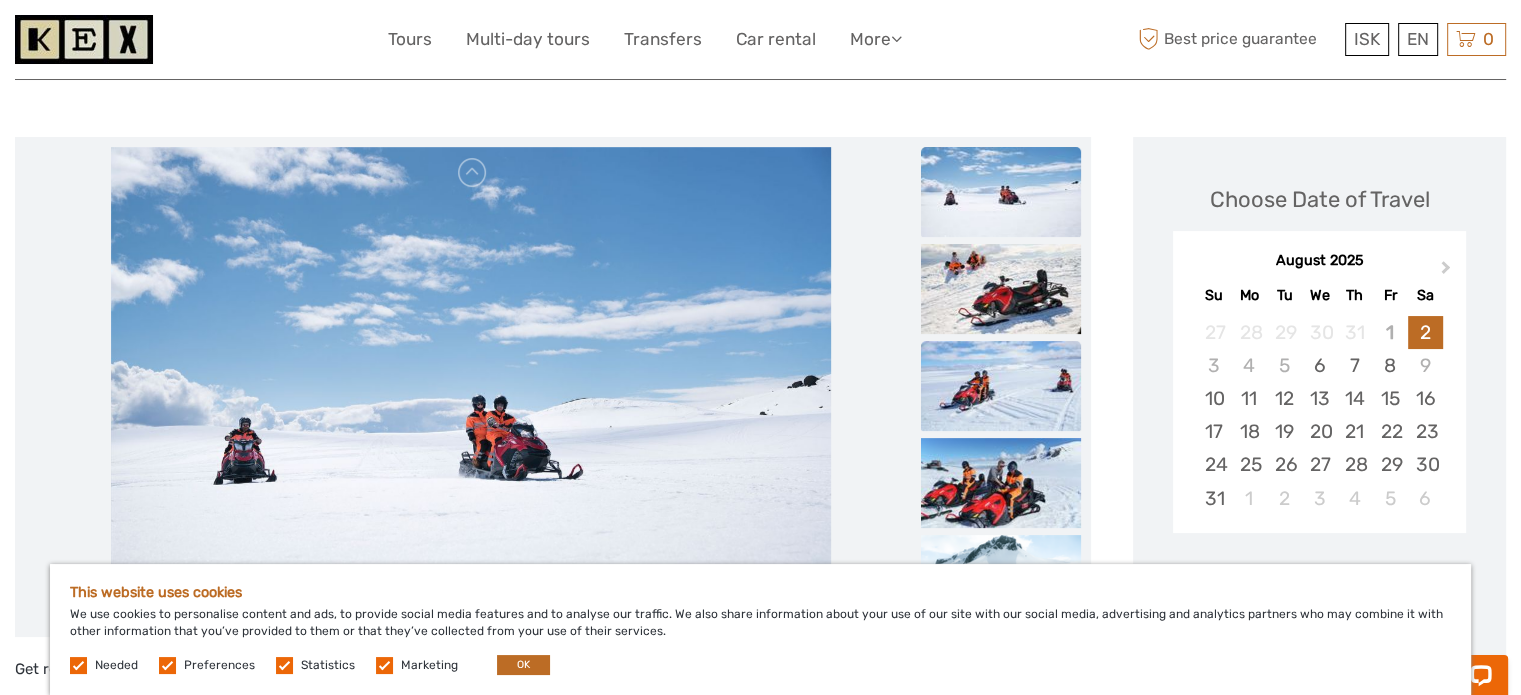 click at bounding box center (1001, 386) 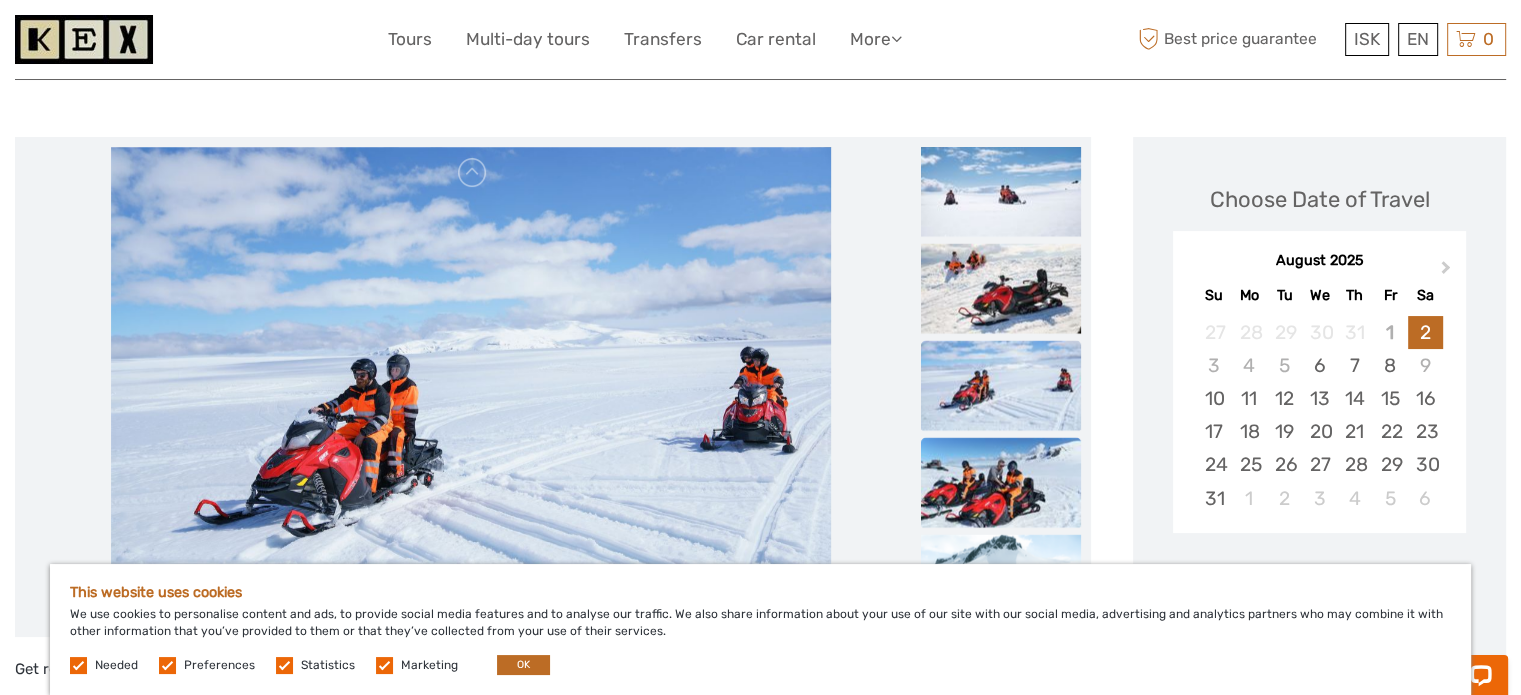 click at bounding box center [1001, 482] 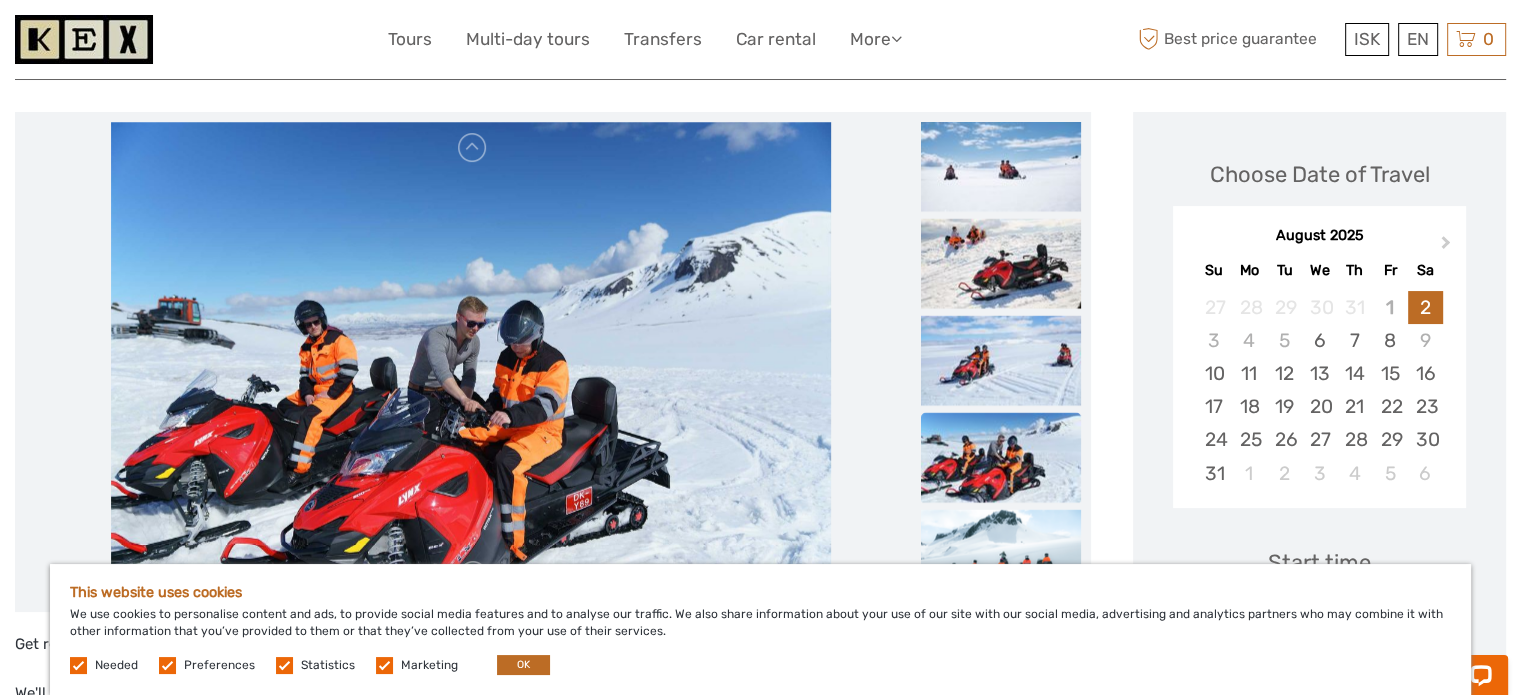 scroll, scrollTop: 300, scrollLeft: 0, axis: vertical 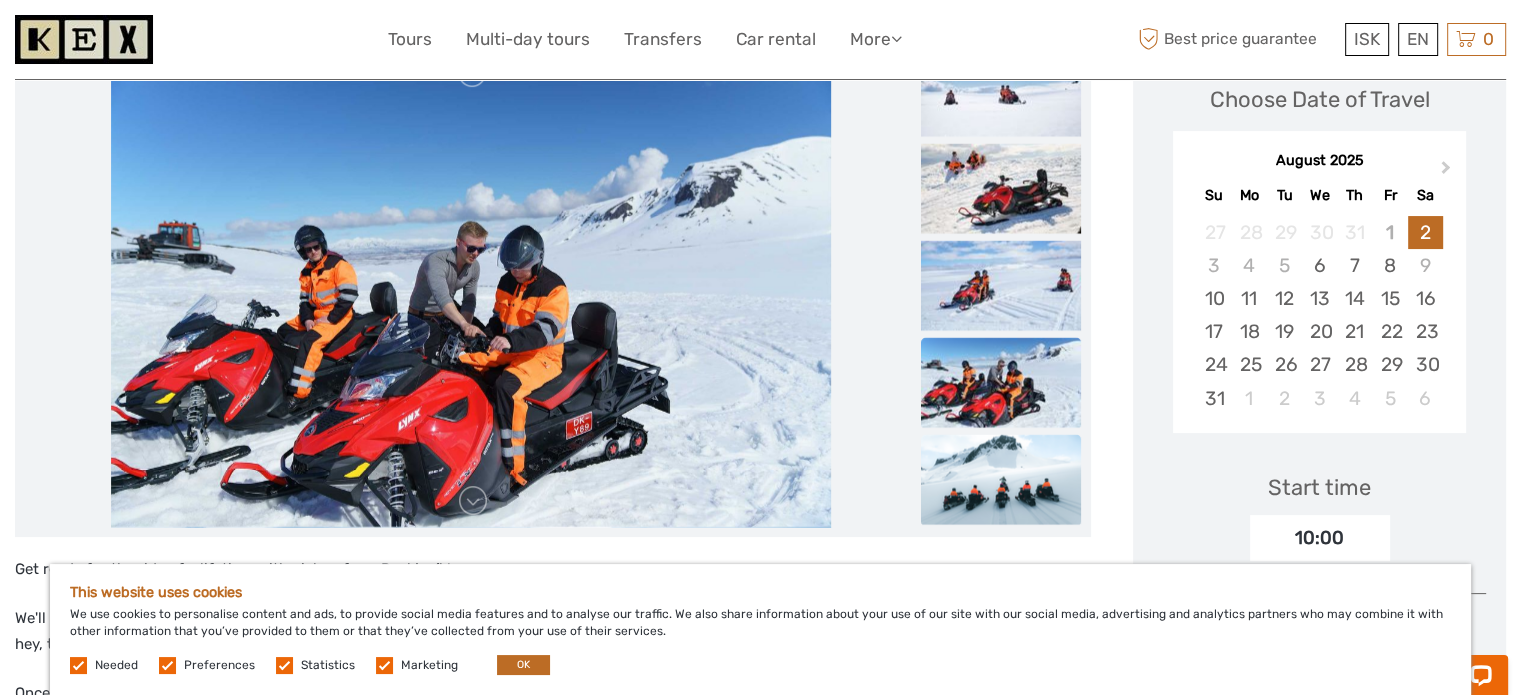 click at bounding box center [1001, 479] 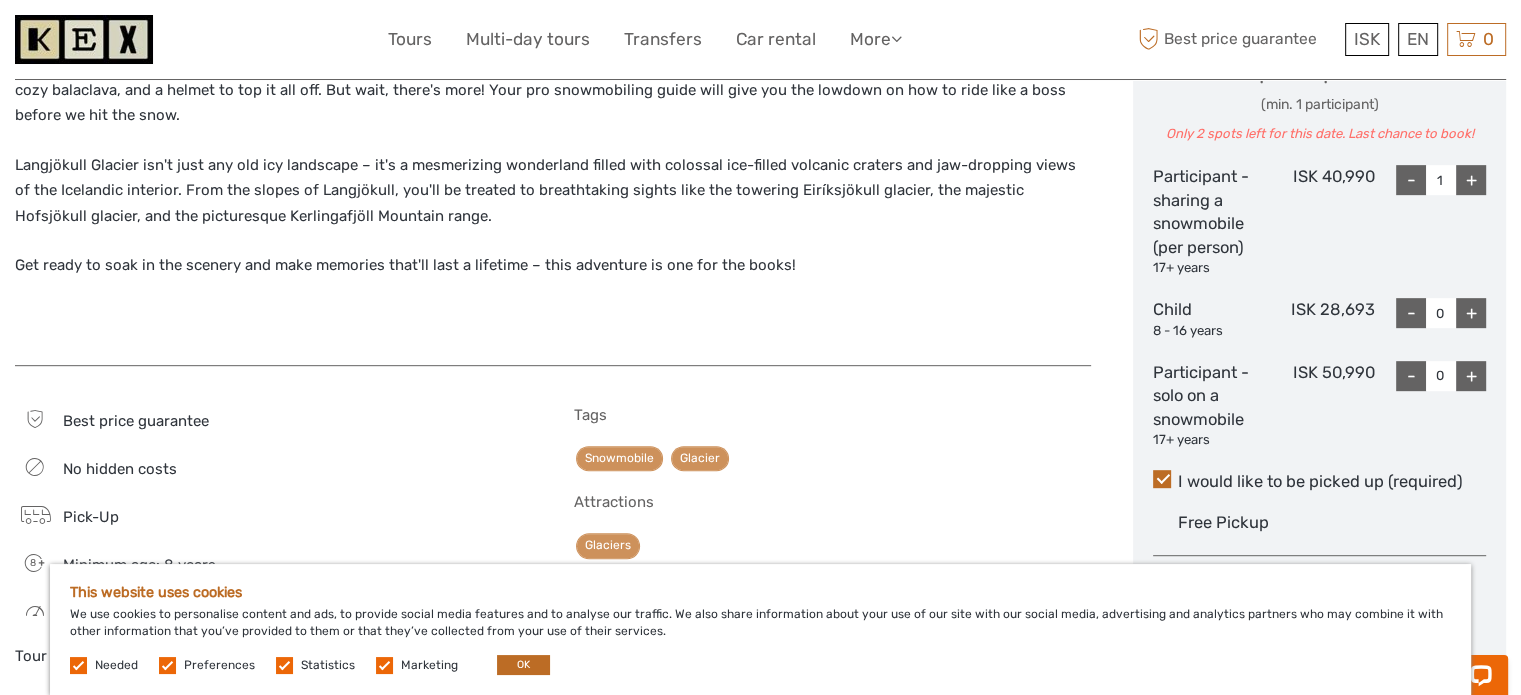 scroll, scrollTop: 1200, scrollLeft: 0, axis: vertical 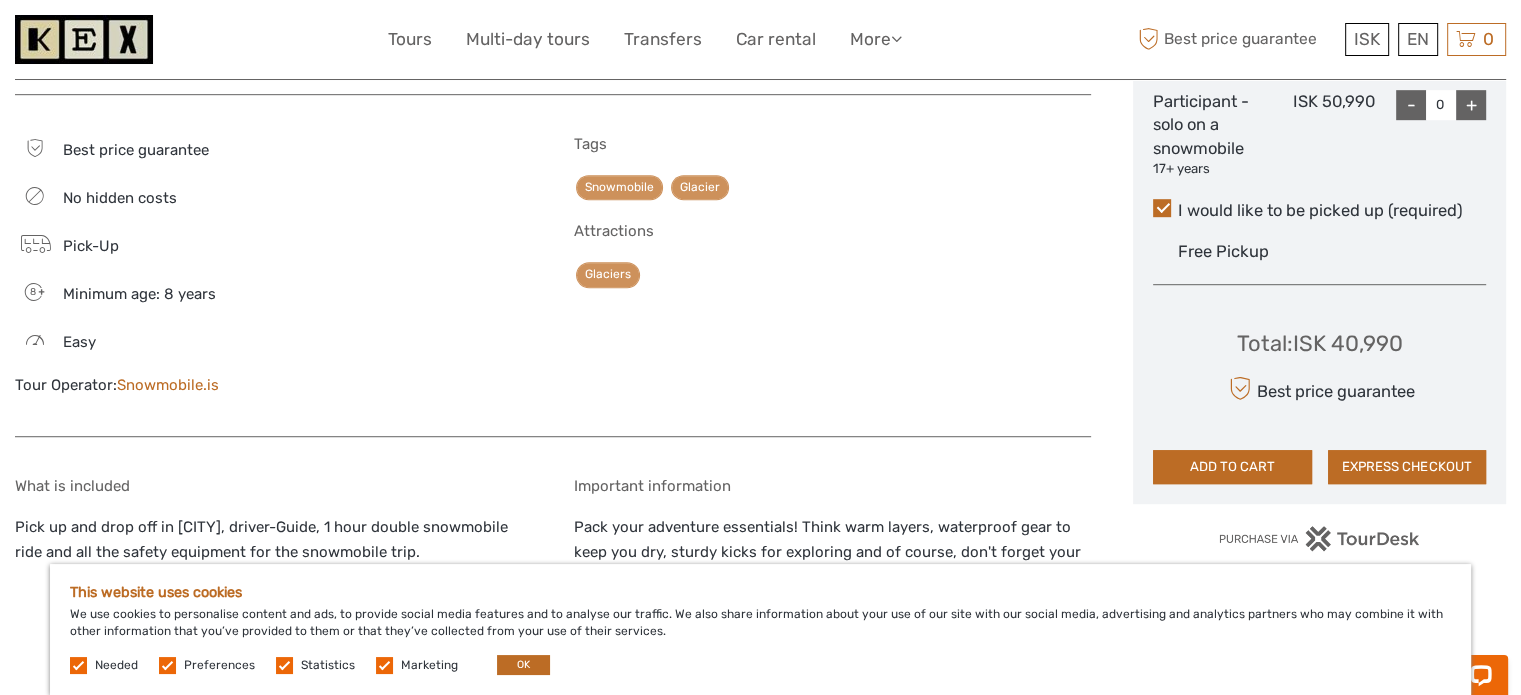 drag, startPoint x: 202, startPoint y: 378, endPoint x: 417, endPoint y: 323, distance: 221.92342 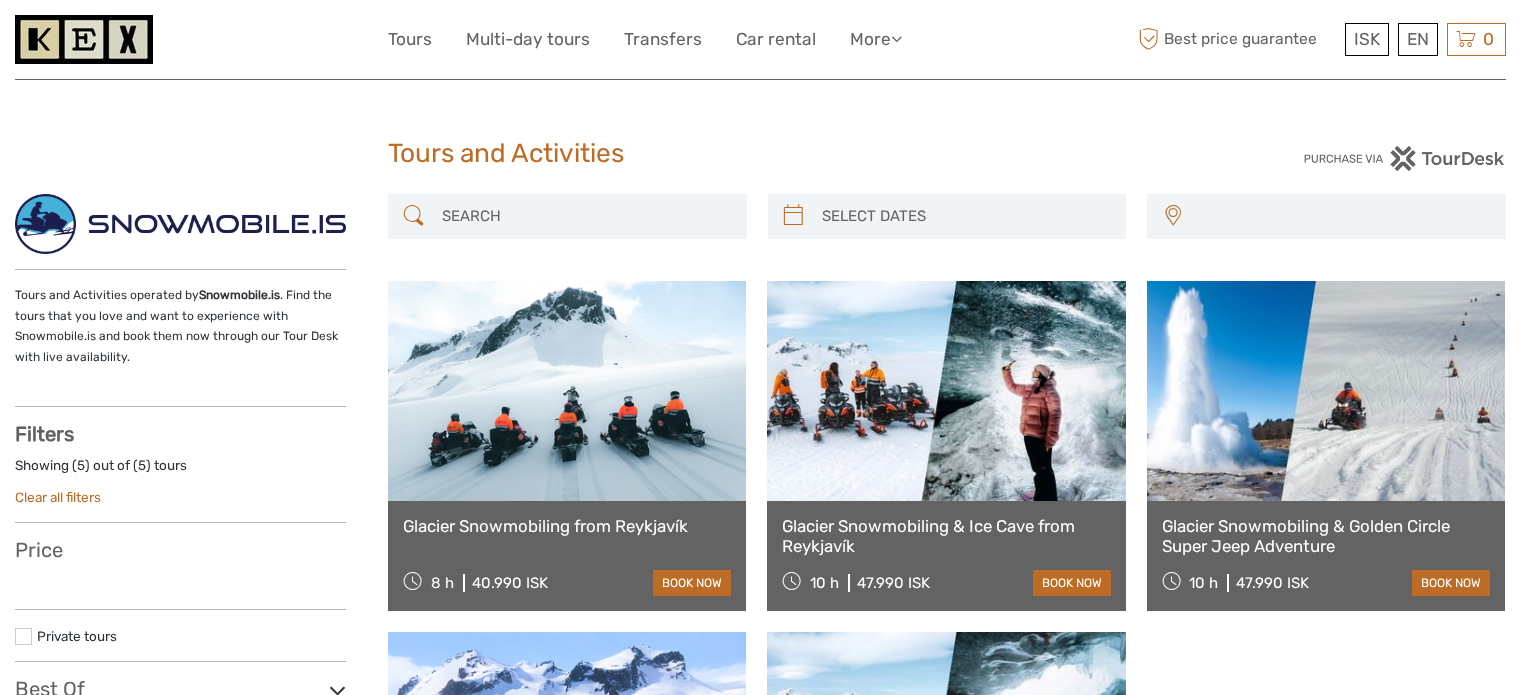 select 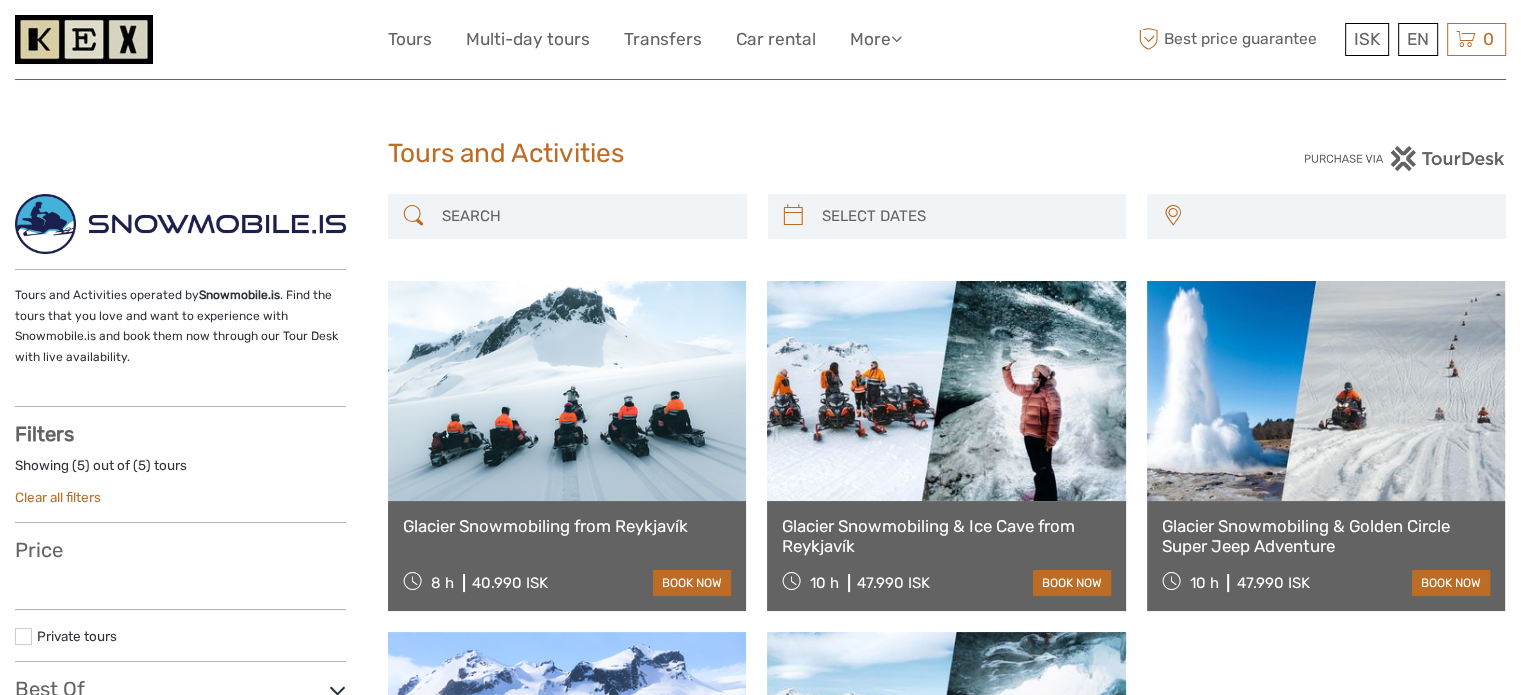 select 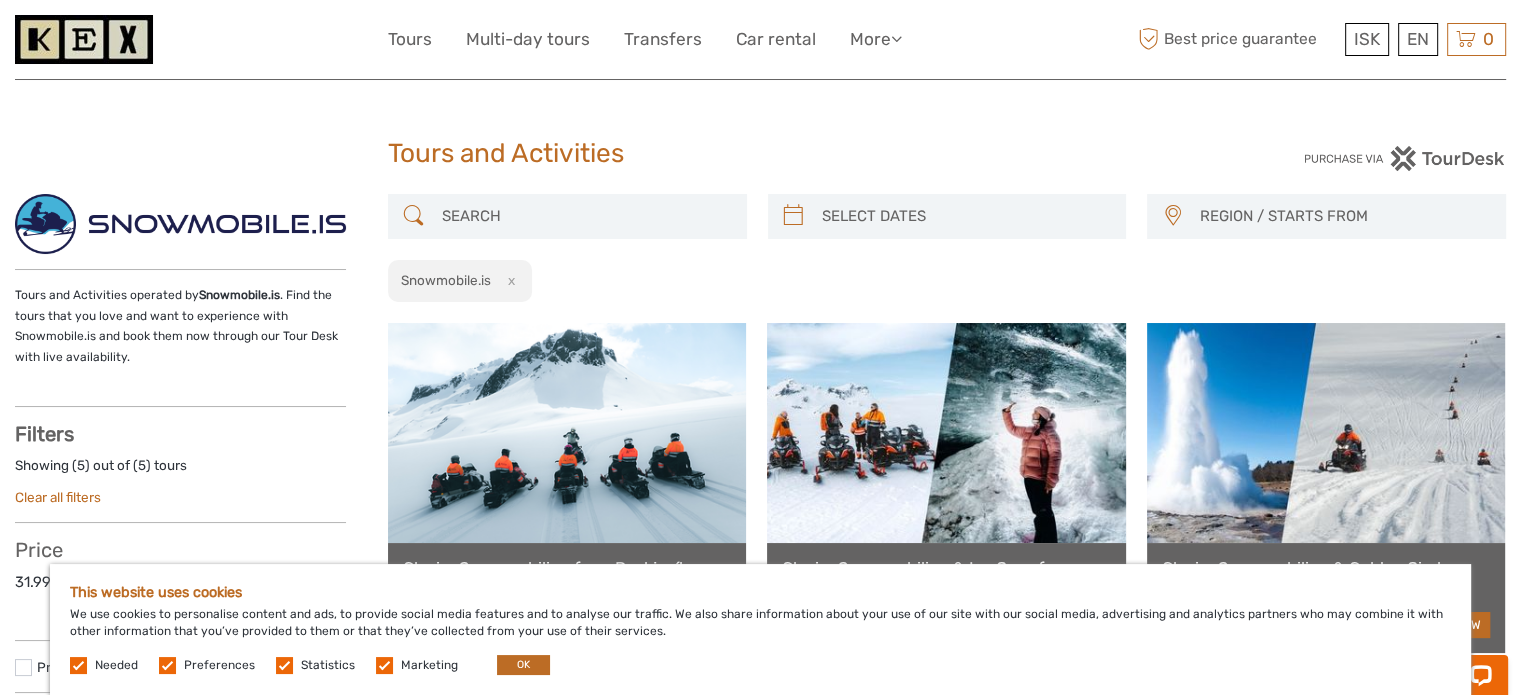 scroll, scrollTop: 0, scrollLeft: 0, axis: both 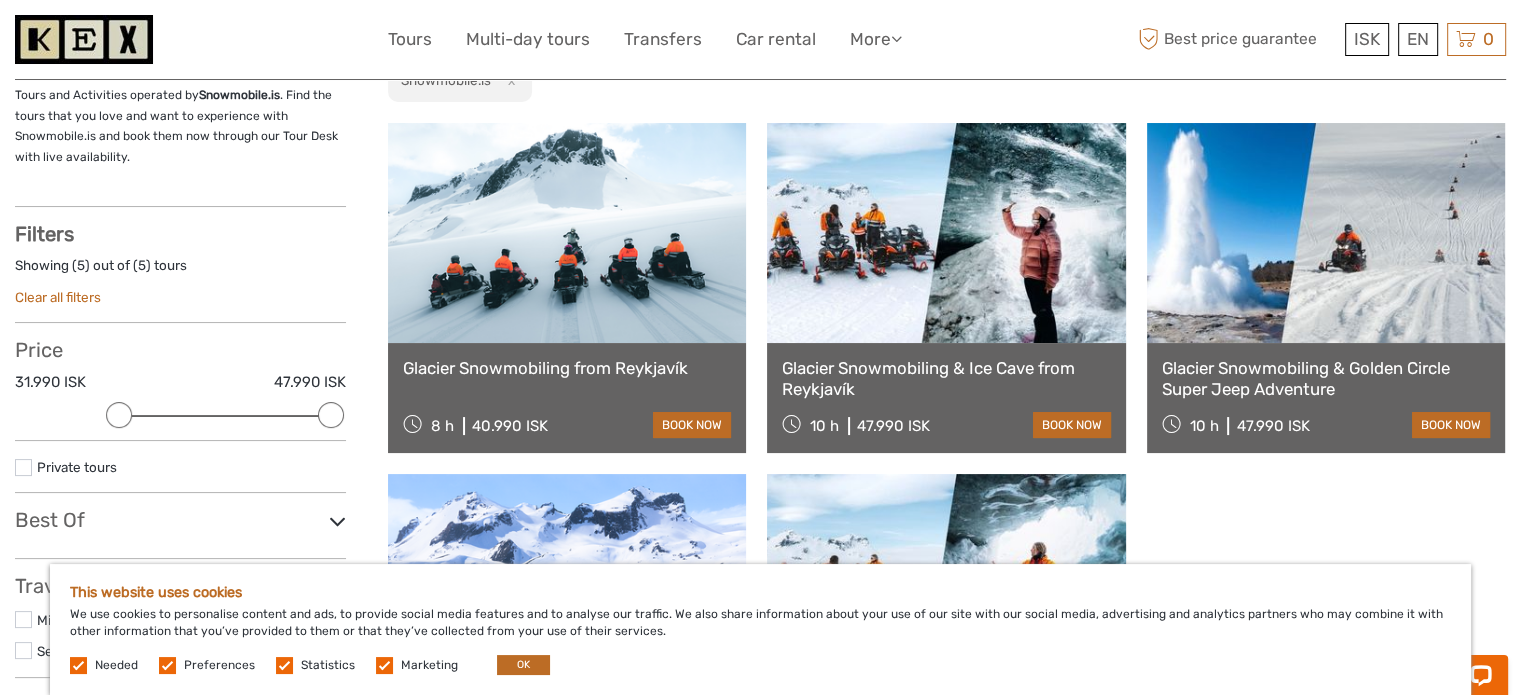 click on "Glacier Snowmobiling & Golden Circle Super Jeep Adventure" at bounding box center [1326, 378] 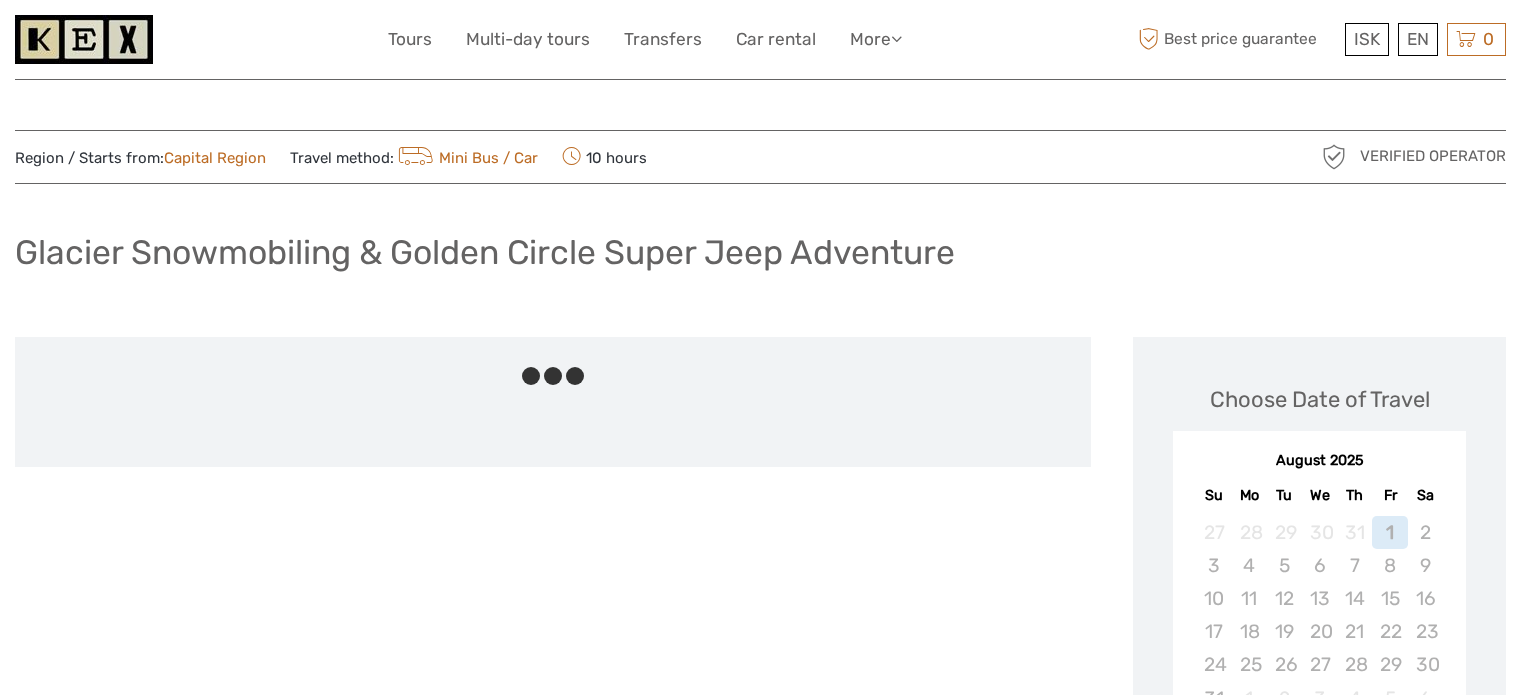 scroll, scrollTop: 0, scrollLeft: 0, axis: both 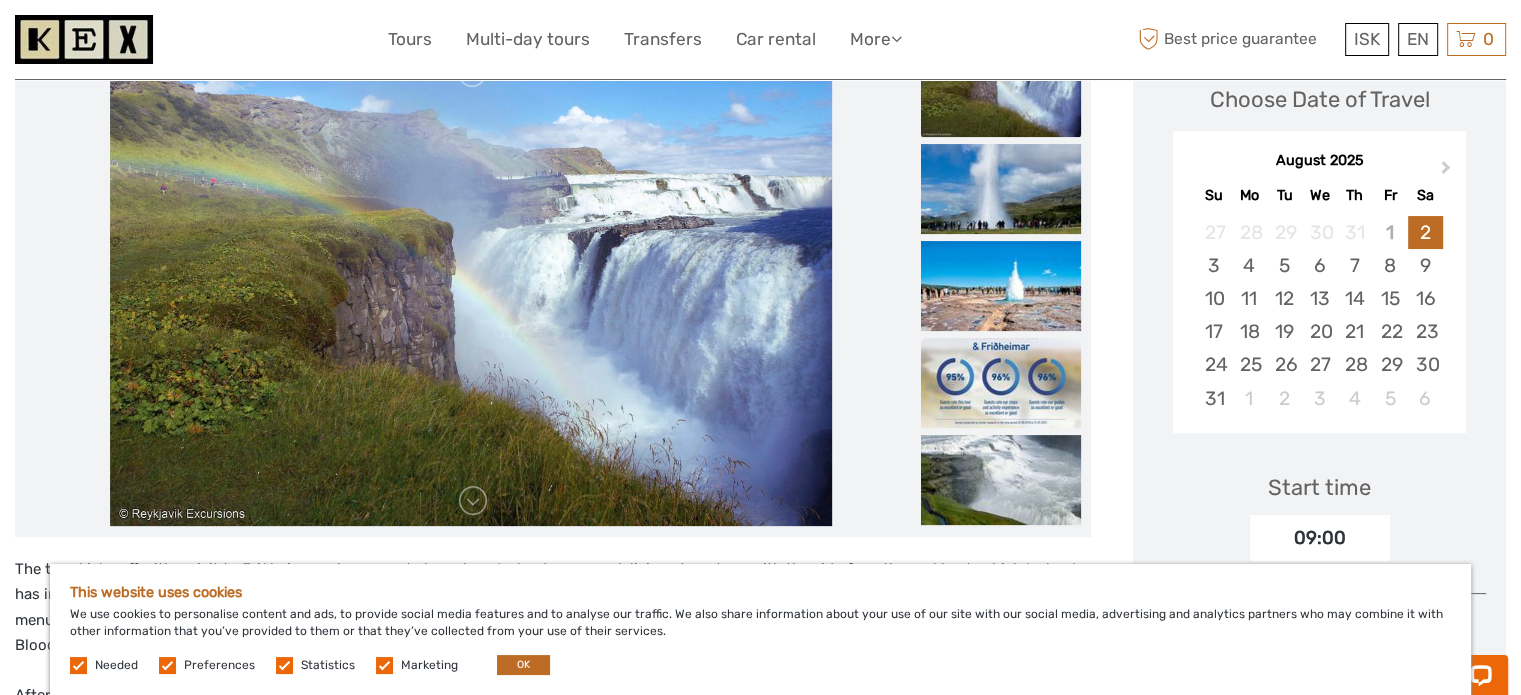 click at bounding box center [1001, 383] 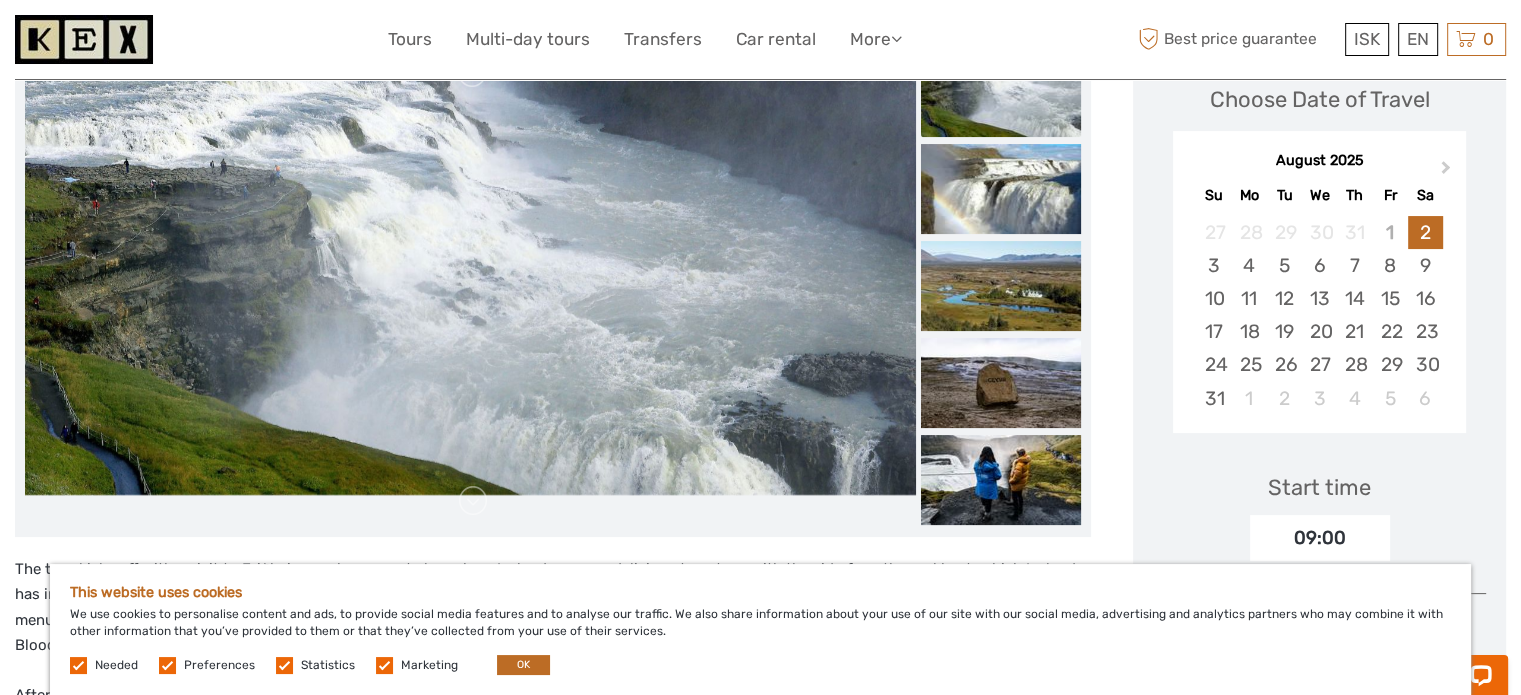 scroll, scrollTop: 0, scrollLeft: 0, axis: both 